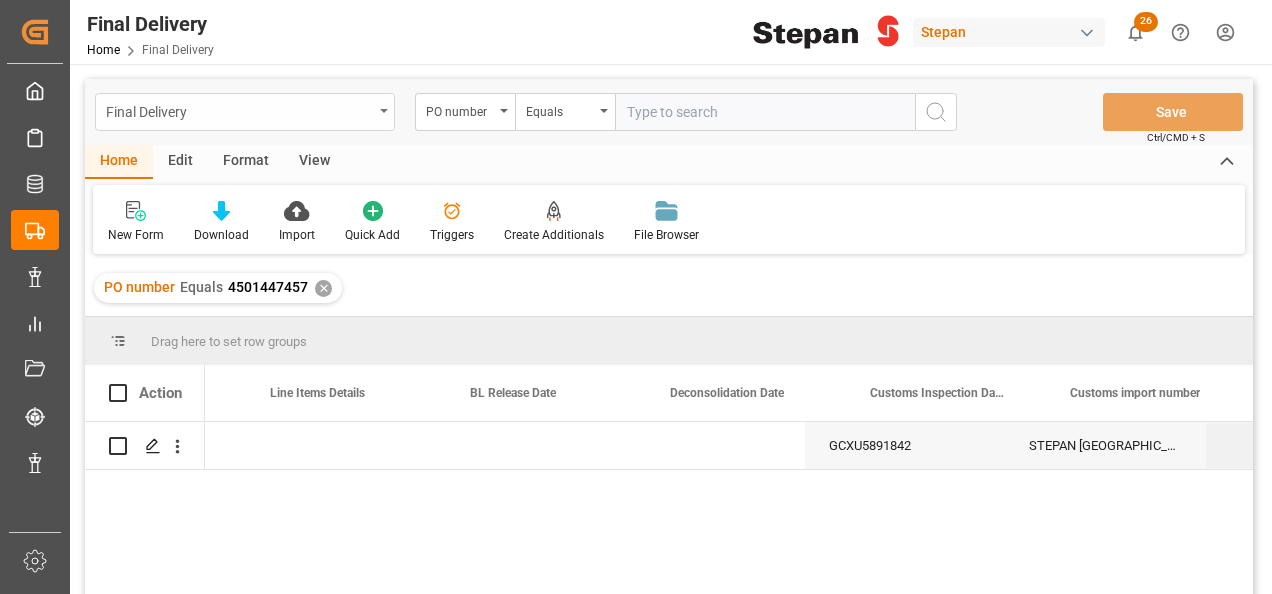 scroll, scrollTop: 0, scrollLeft: 0, axis: both 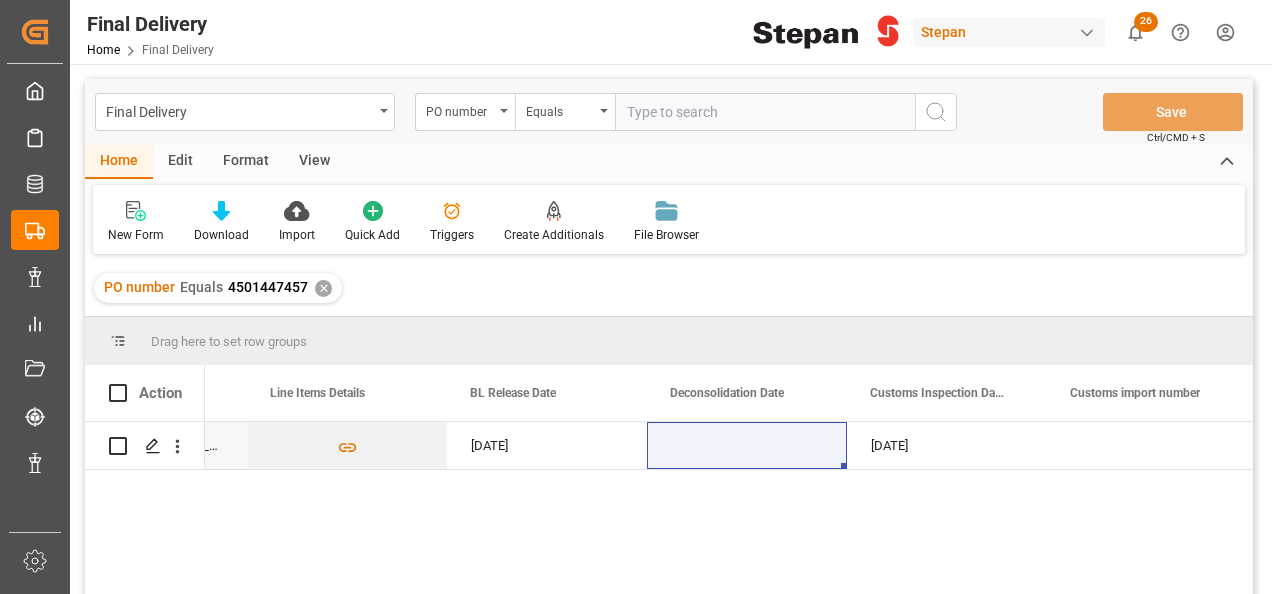 click on "Final Delivery PO number Equals Save Ctrl/CMD + S" at bounding box center (669, 112) 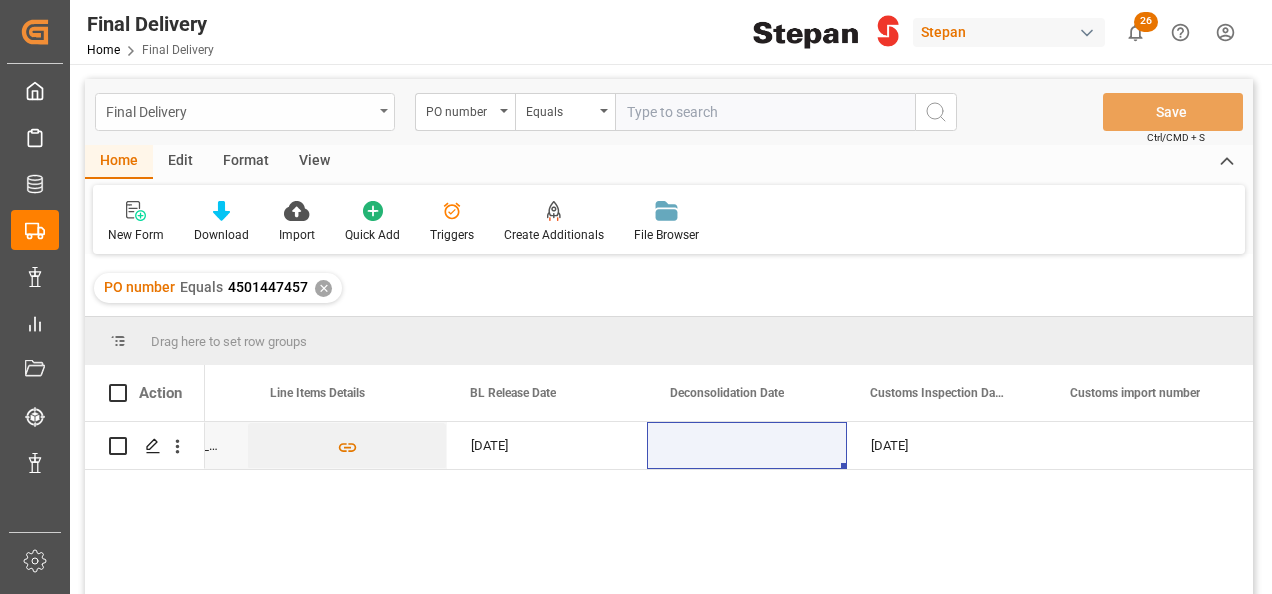 click on "Final Delivery" at bounding box center (245, 112) 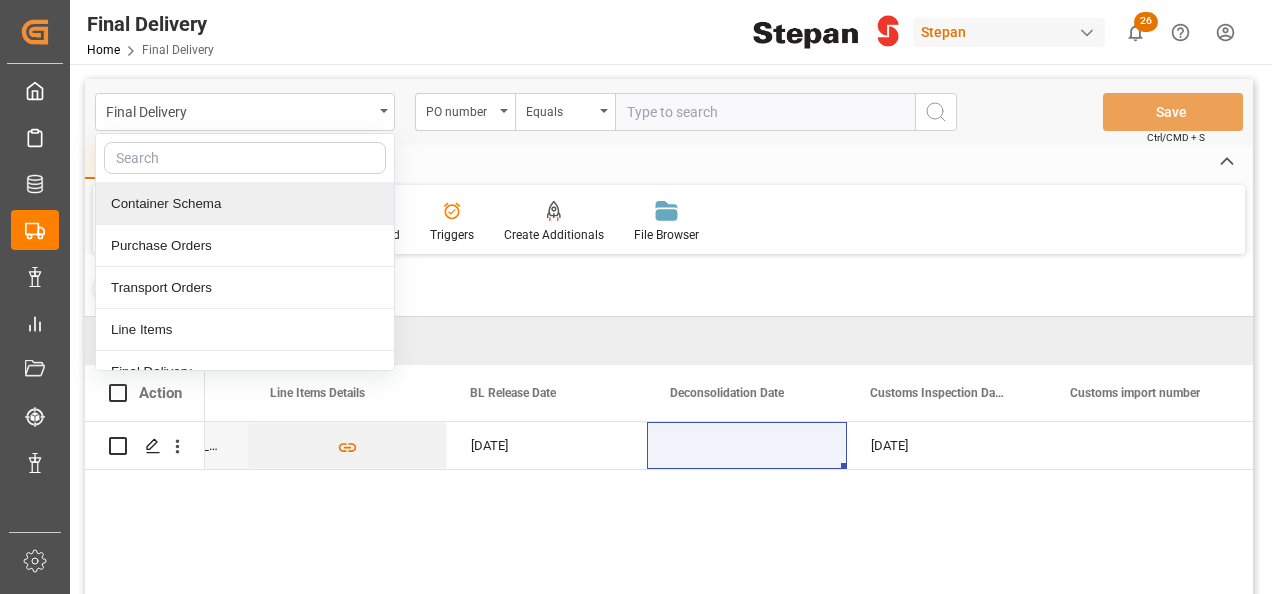 click on "Container Schema" at bounding box center [245, 204] 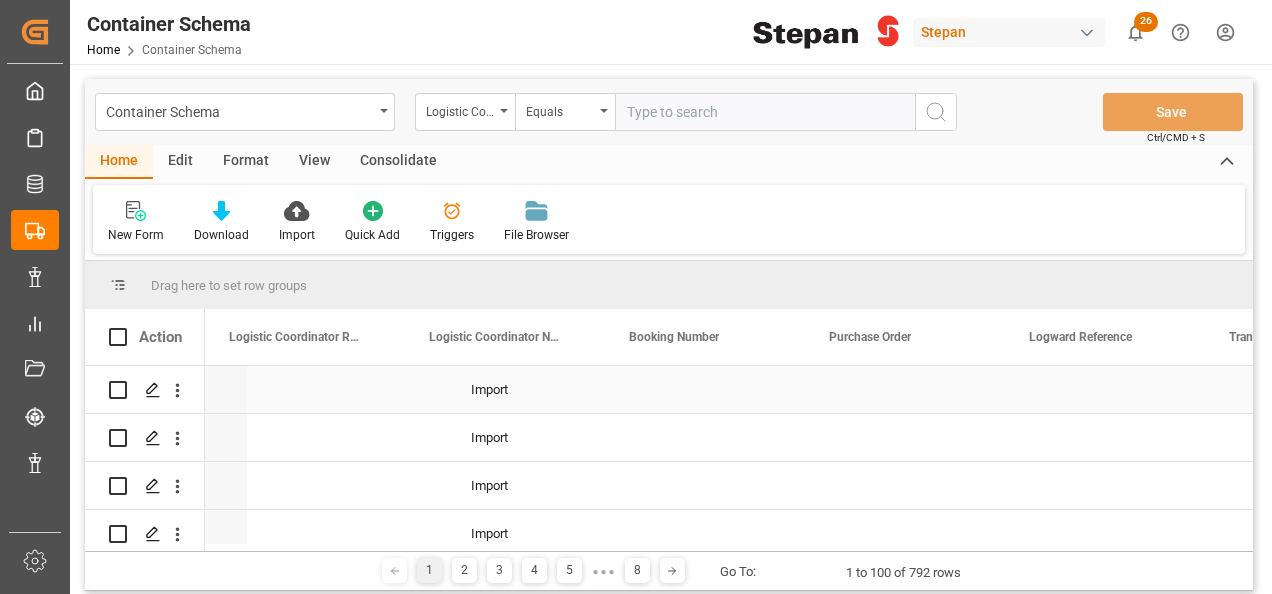 scroll, scrollTop: 0, scrollLeft: 0, axis: both 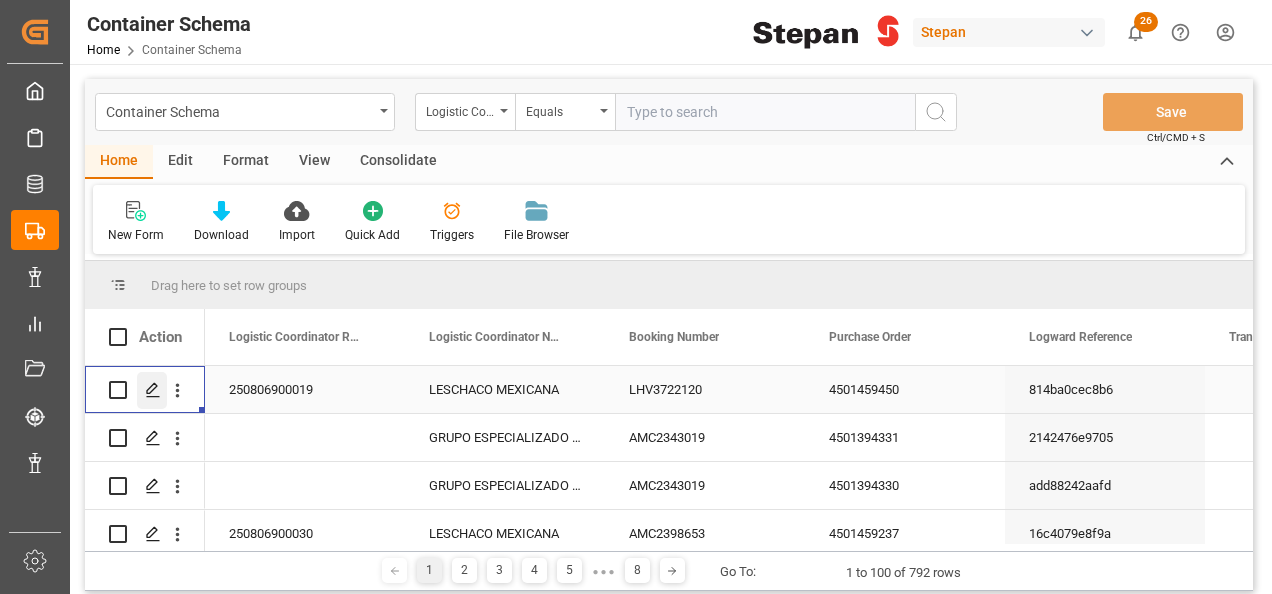 click 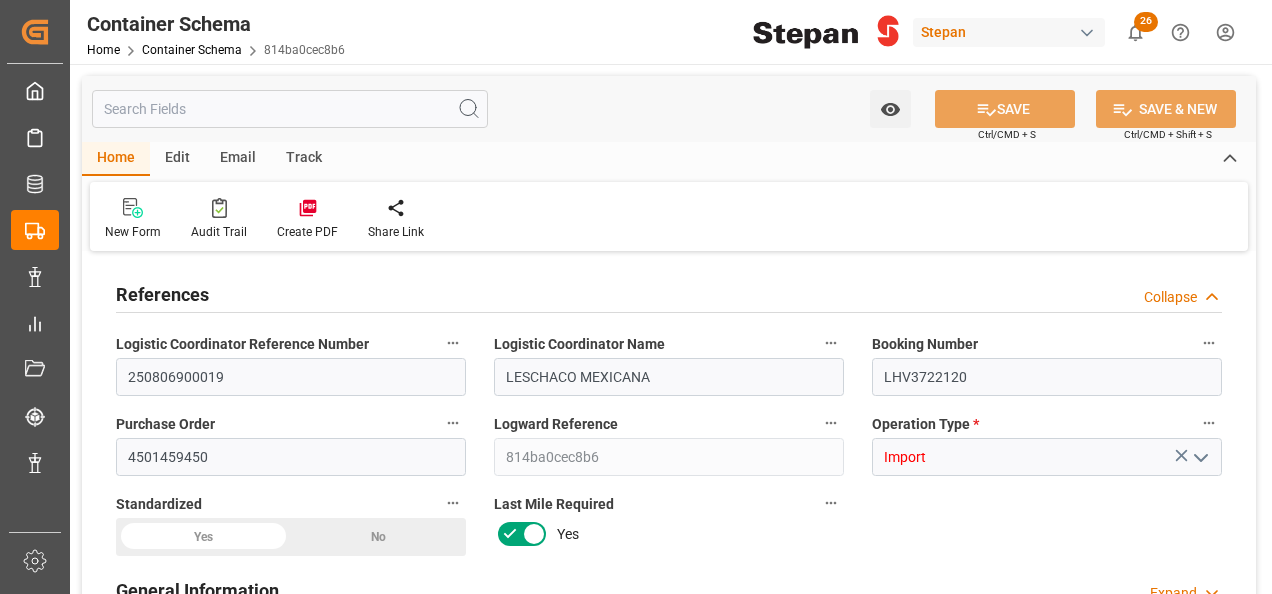 type on "1" 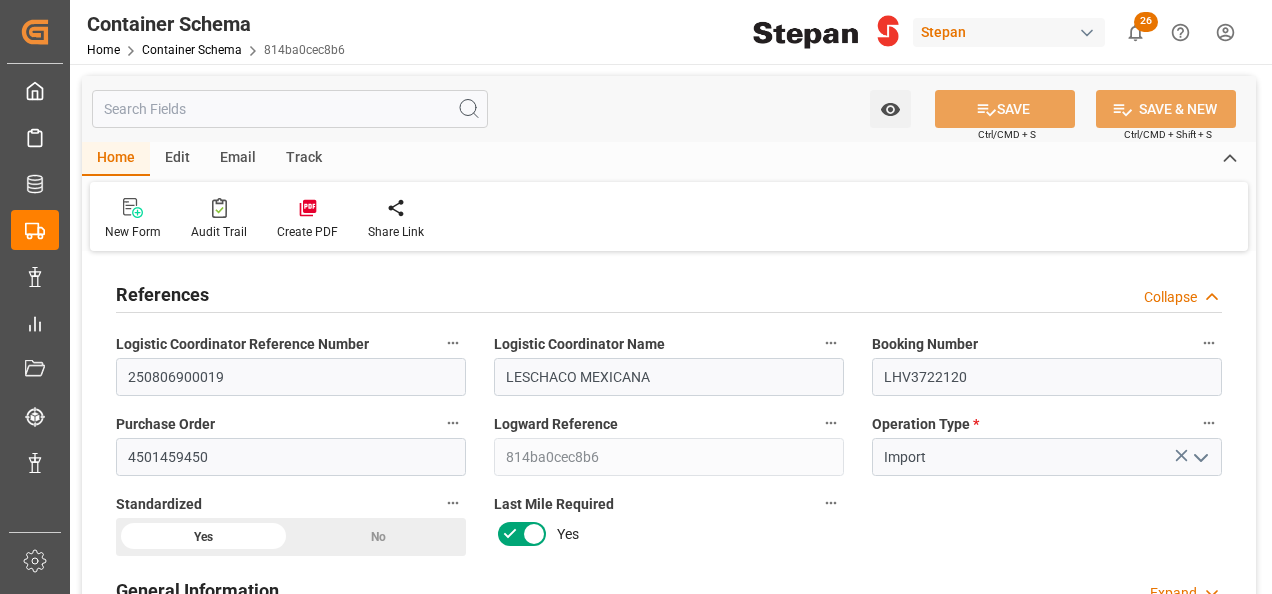 type on "14-07-2025 00:48" 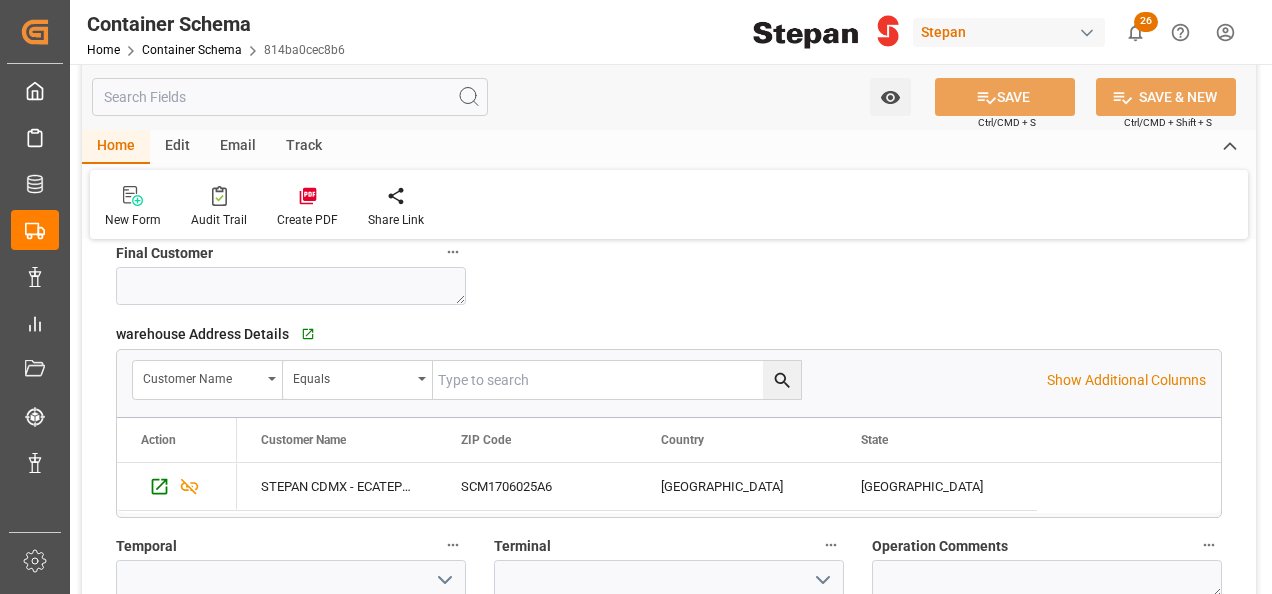 scroll, scrollTop: 1200, scrollLeft: 0, axis: vertical 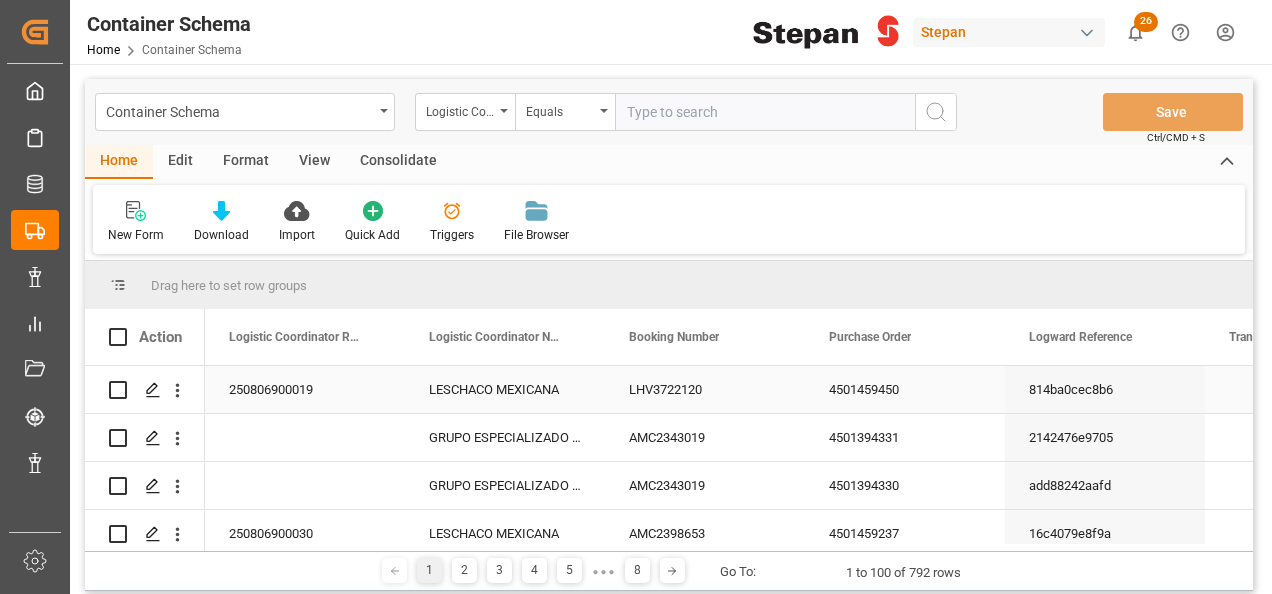 click on "LESCHACO MEXICANA" at bounding box center (505, 389) 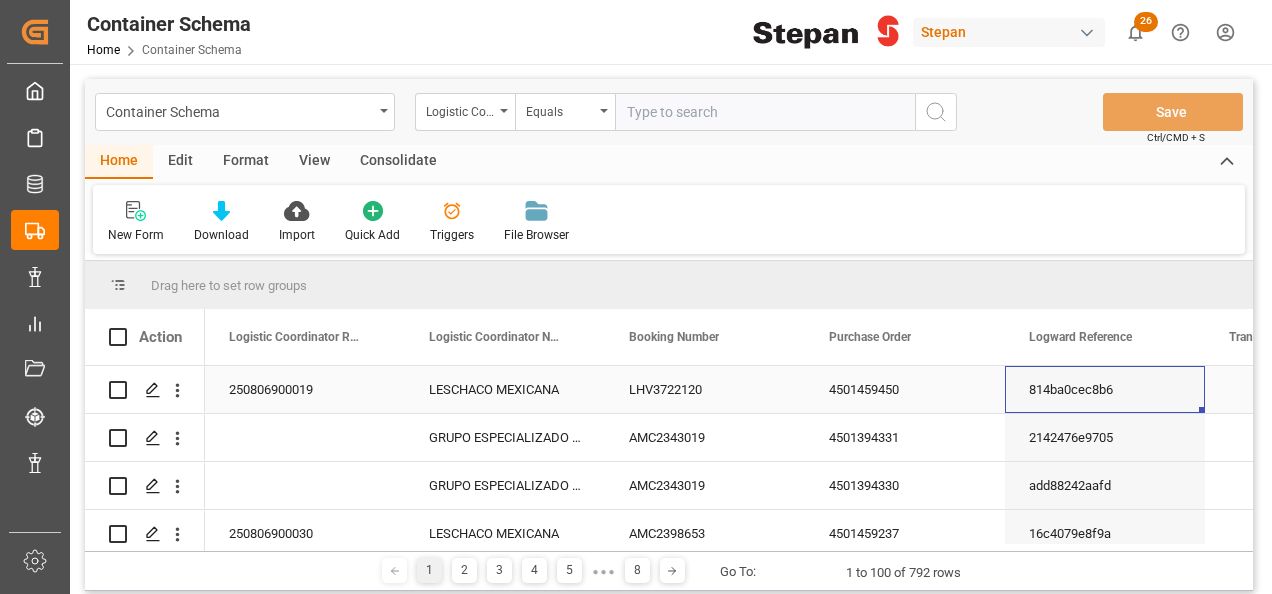 scroll, scrollTop: 0, scrollLeft: 158, axis: horizontal 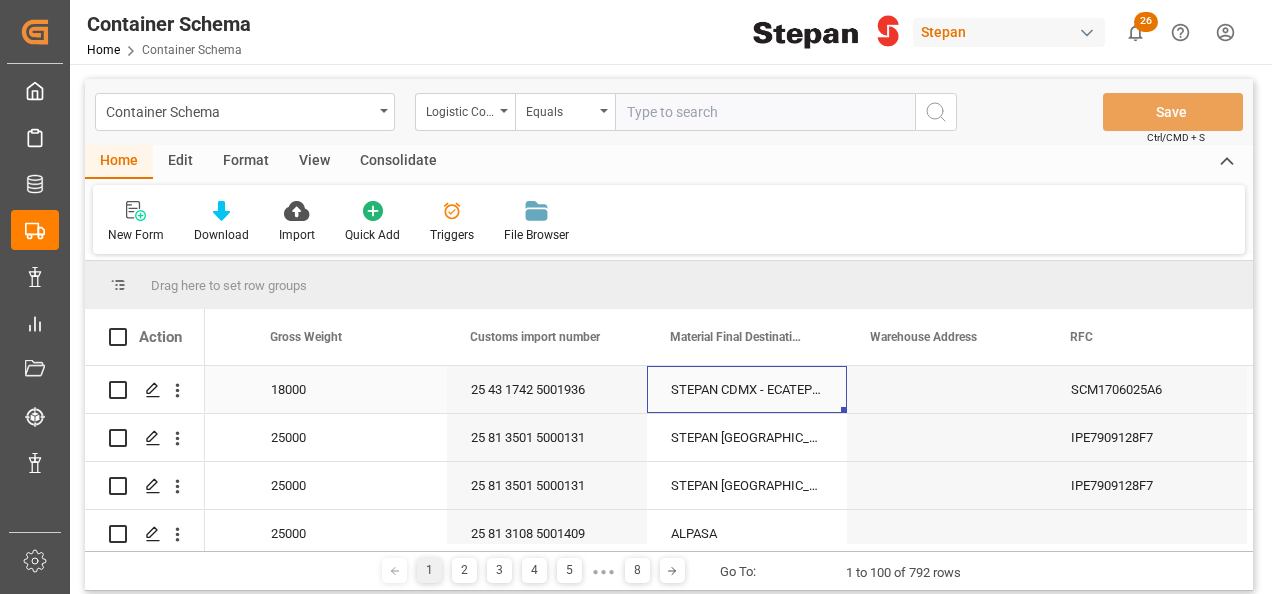 click on "STEPAN CDMX - ECATEPEC" at bounding box center (747, 389) 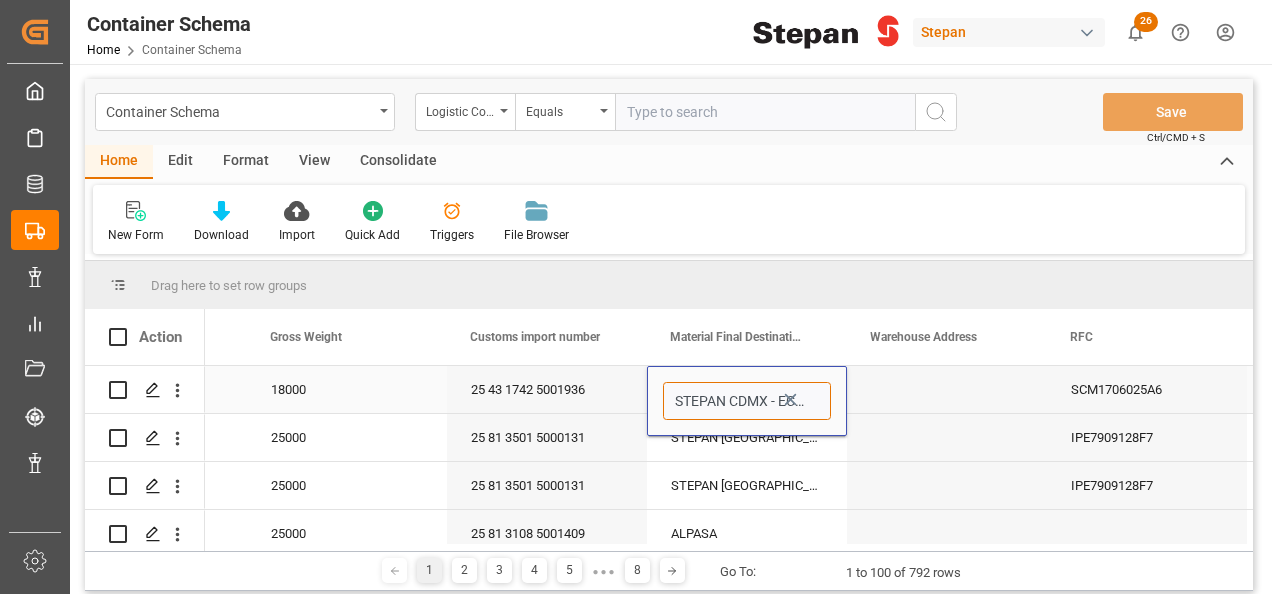 click on "STEPAN CDMX - ECATEPEC" at bounding box center (747, 401) 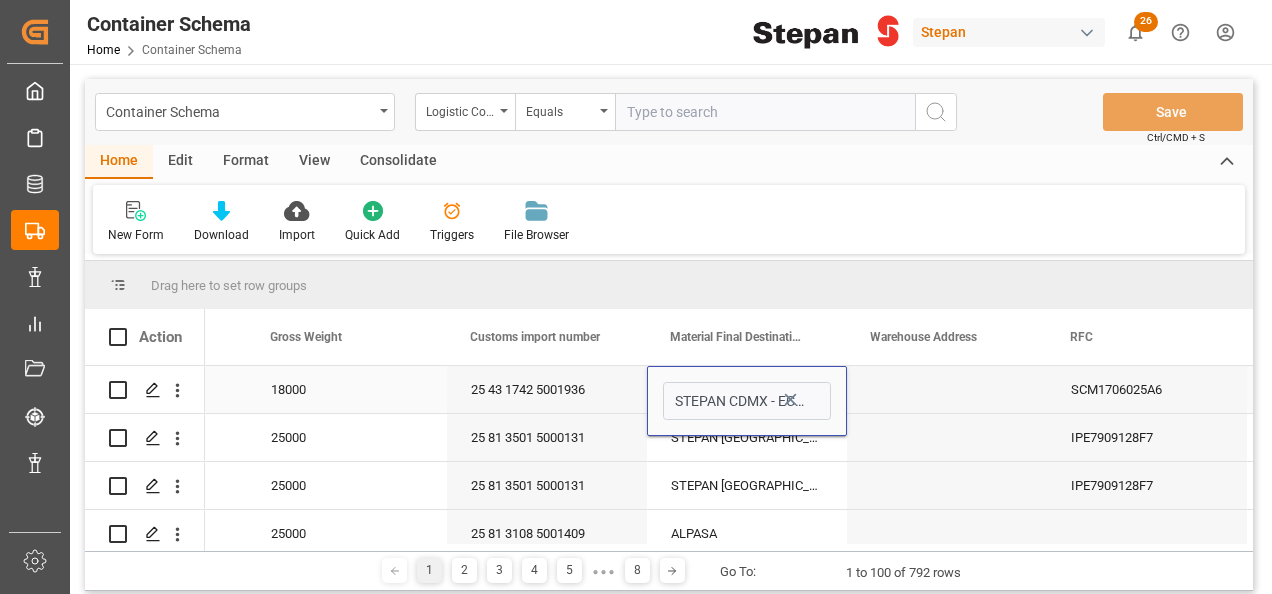 click 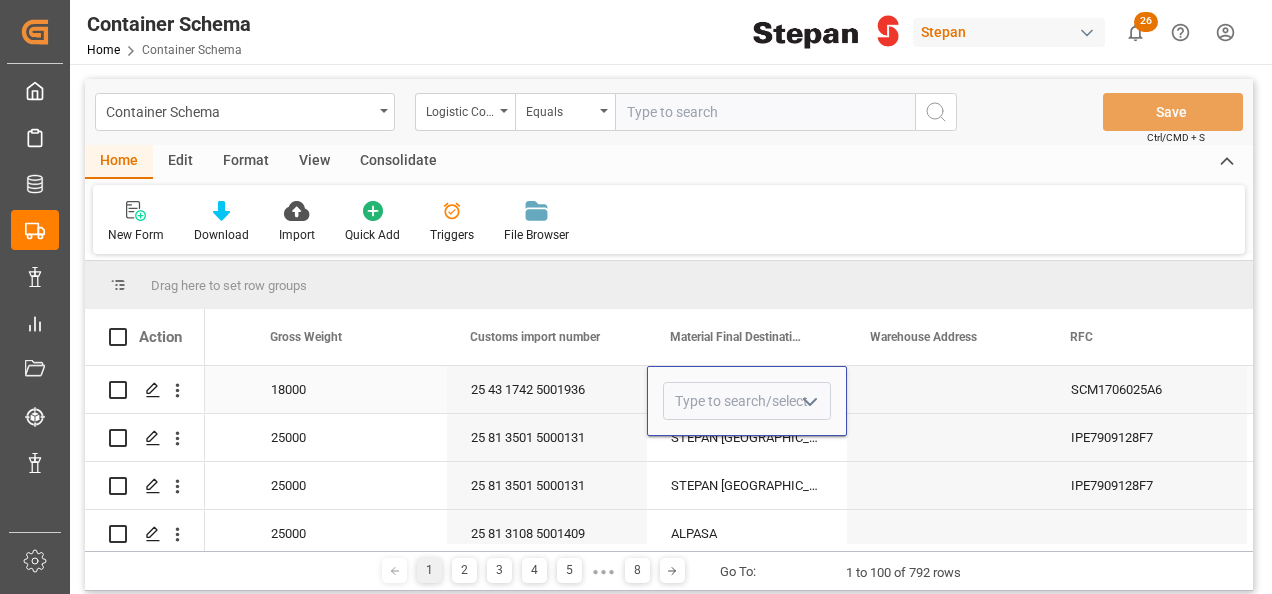 click 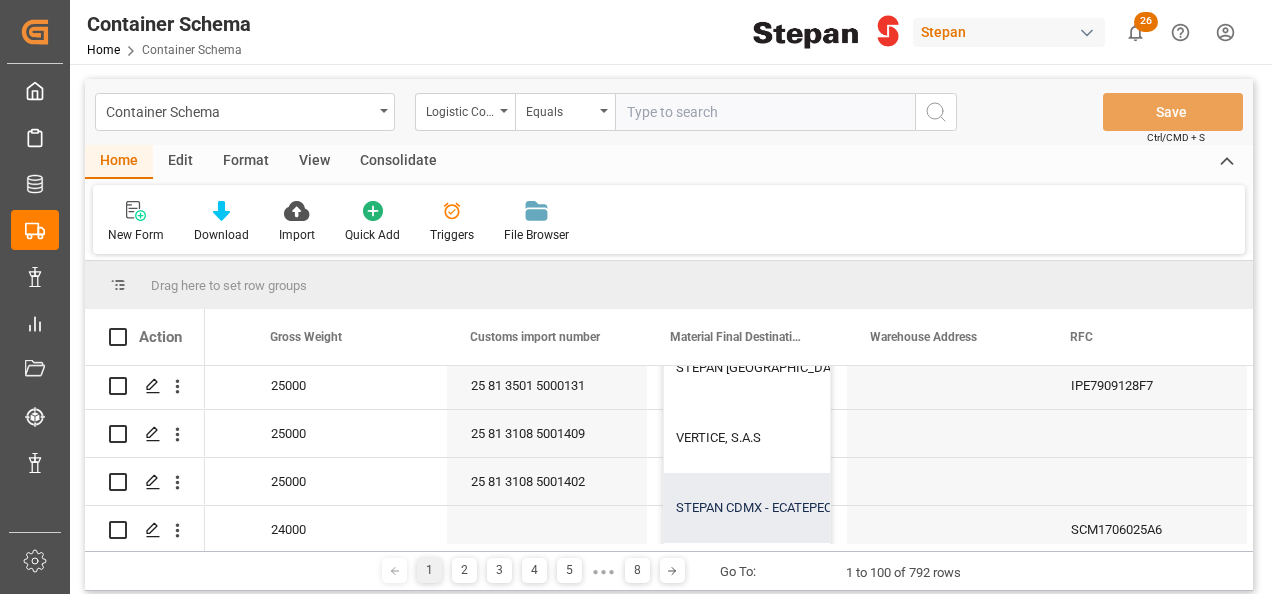 click on "STEPAN CDMX - ECATEPEC" at bounding box center [846, 508] 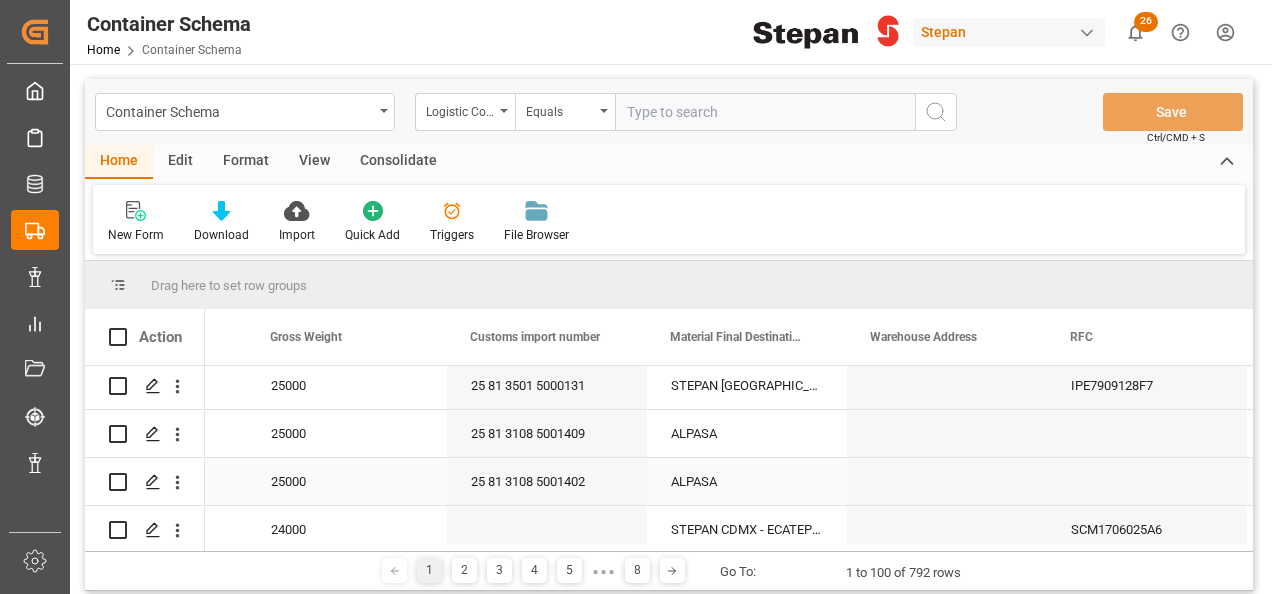 type on "STEPAN CDMX - ECATEPEC" 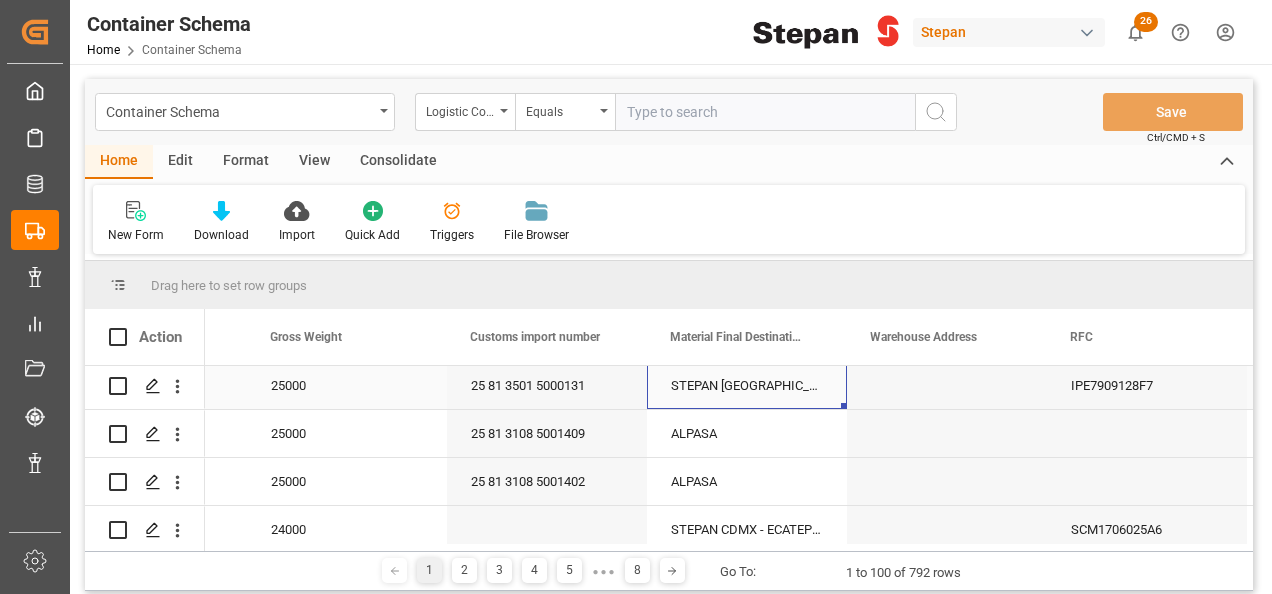 click on "STEPAN MEXICO S A DE C V - MATAMOROS" at bounding box center [747, 385] 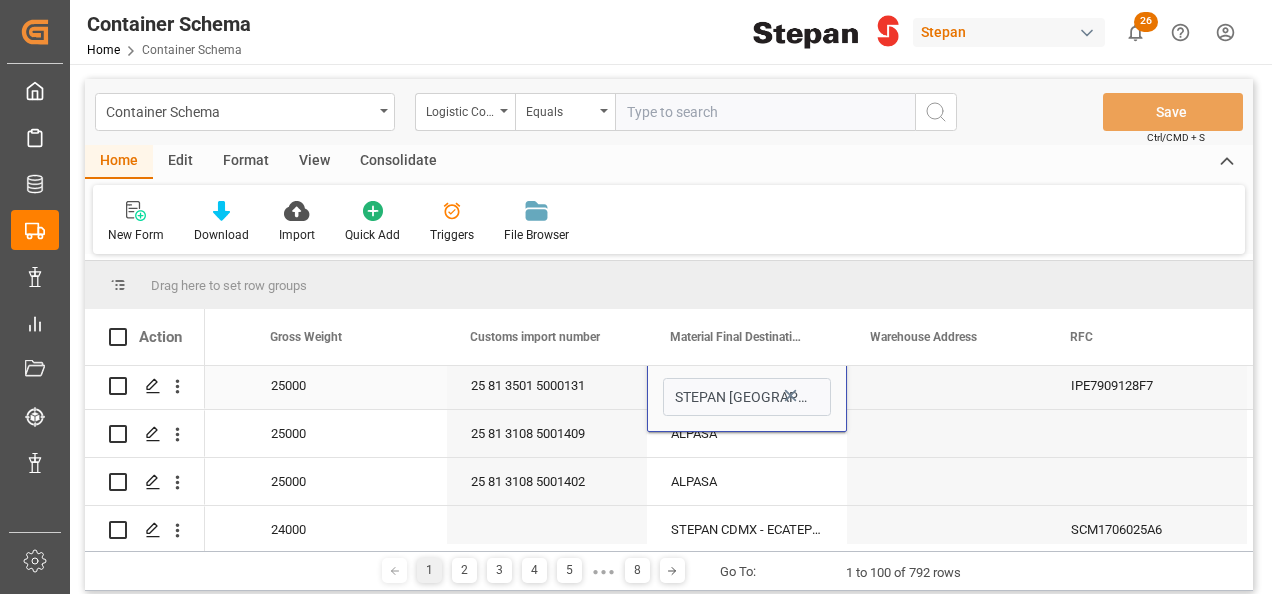 click 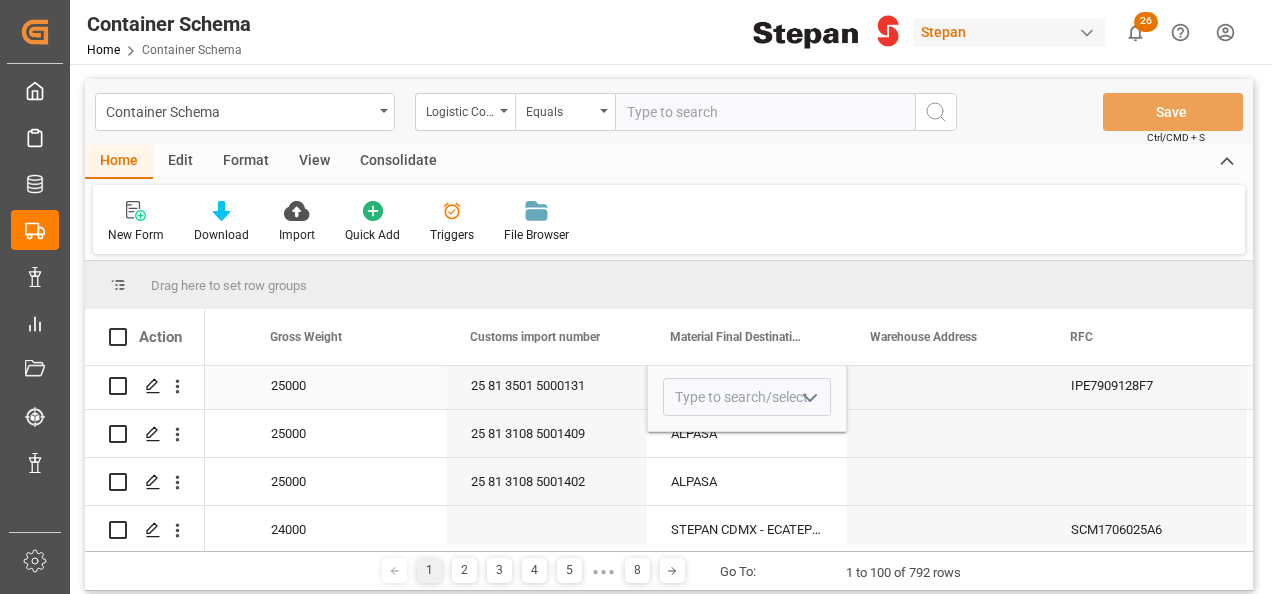 click 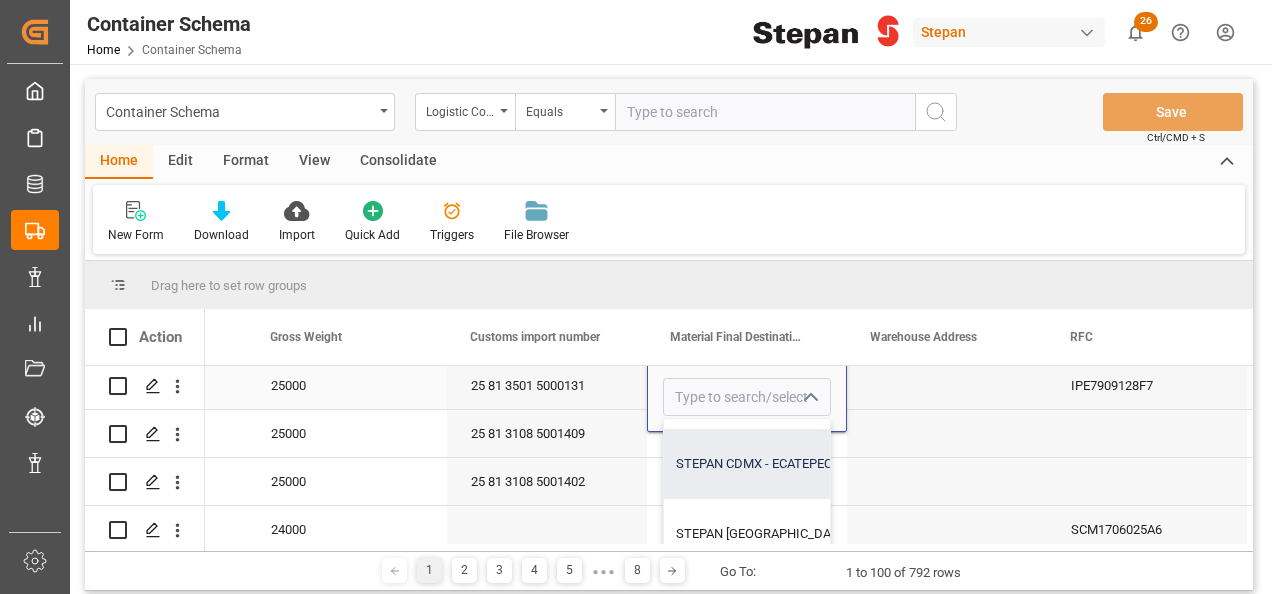 click on "STEPAN CDMX - ECATEPEC" at bounding box center [846, 464] 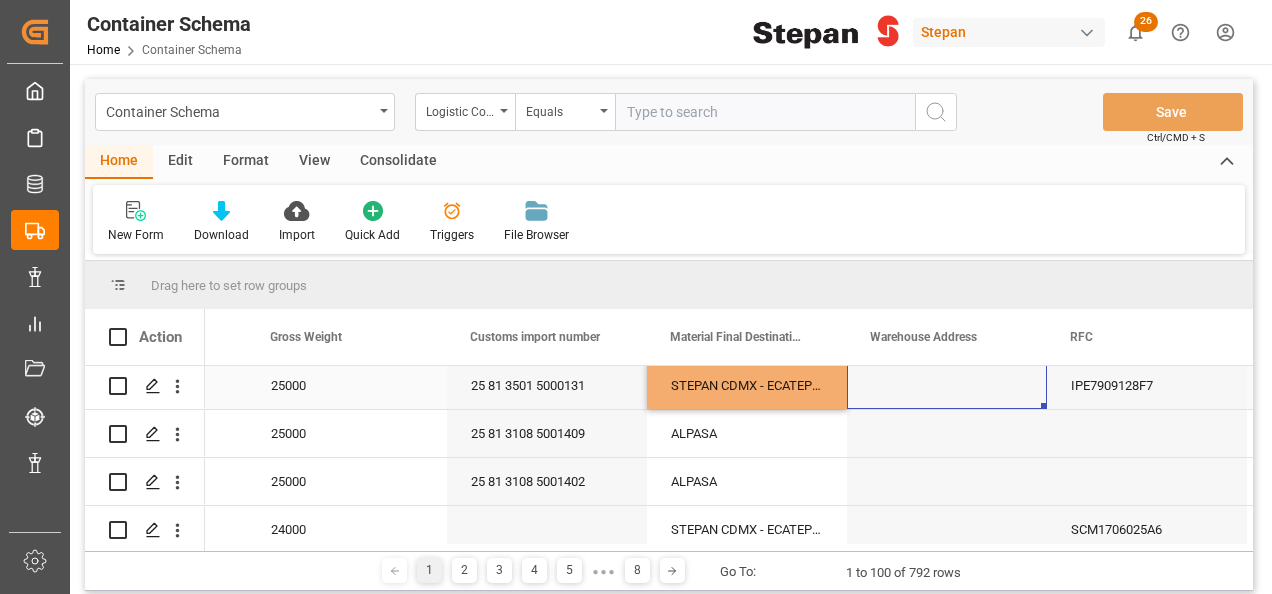 click at bounding box center [947, 385] 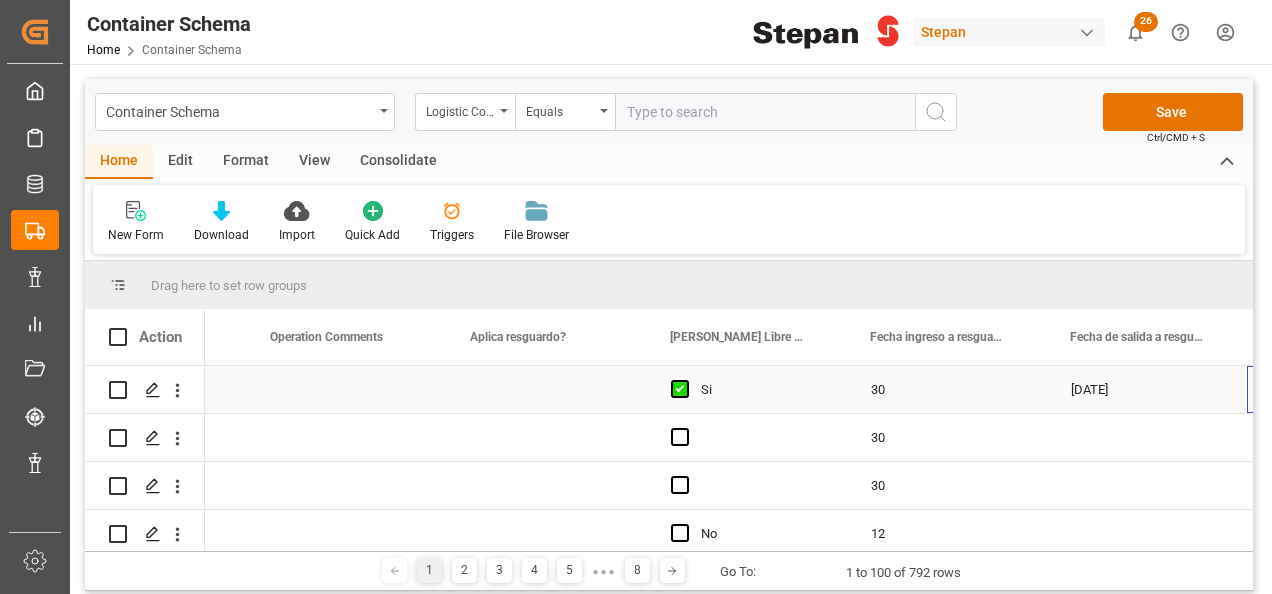 scroll, scrollTop: 0, scrollLeft: 10758, axis: horizontal 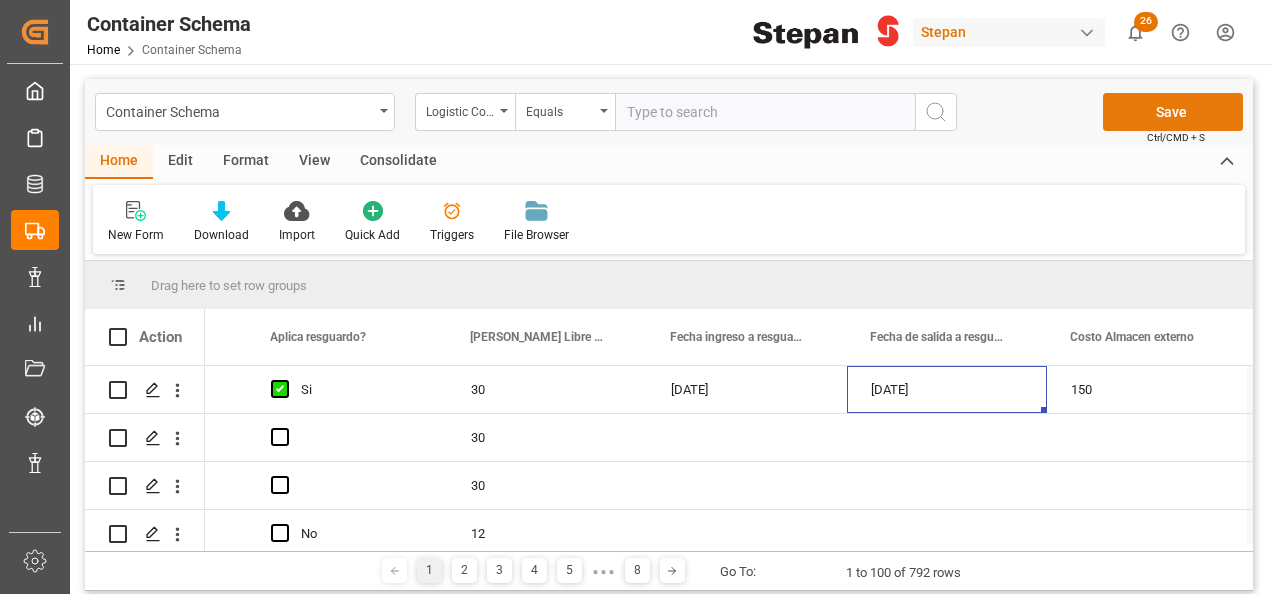 click on "Save" at bounding box center [1173, 112] 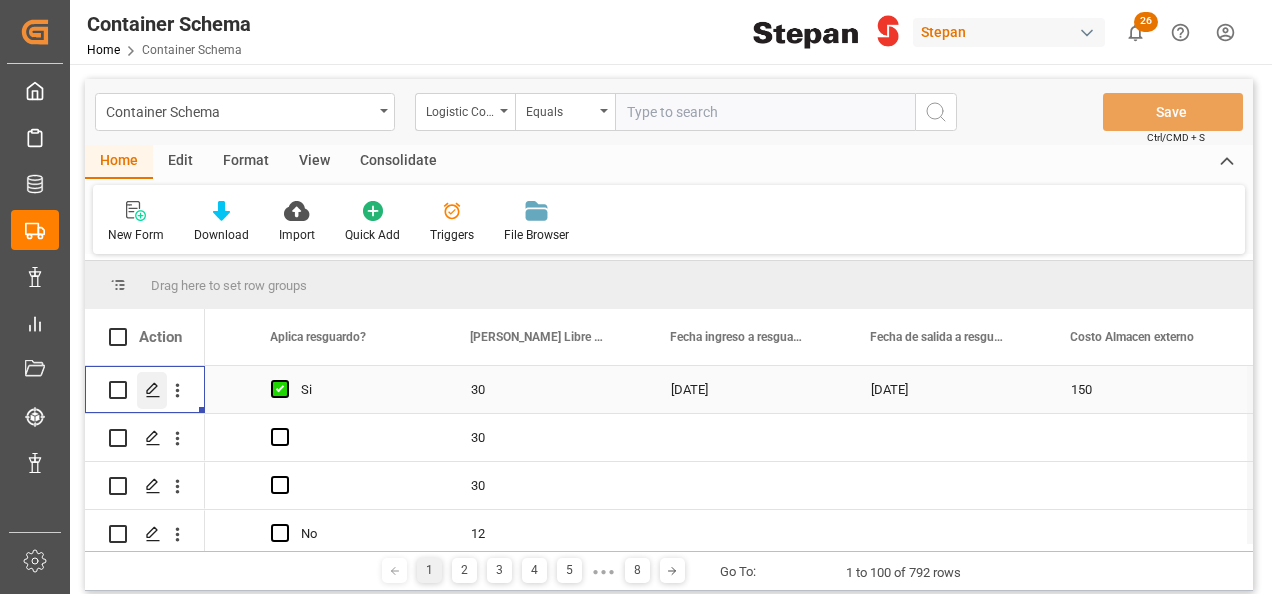 click 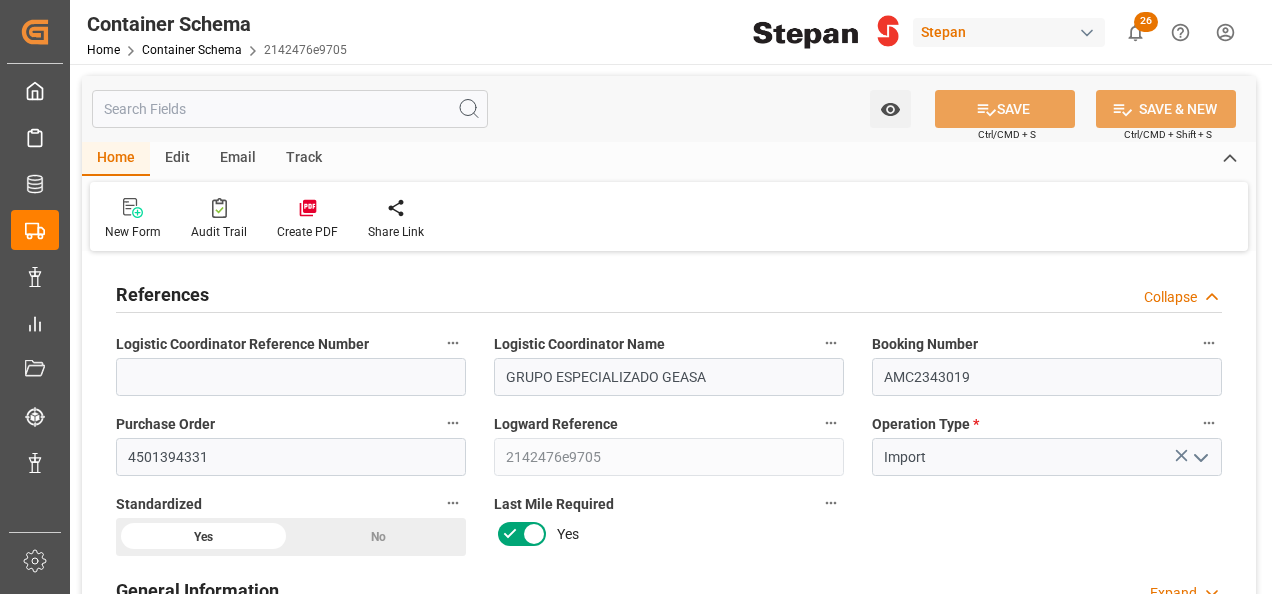 type on "1" 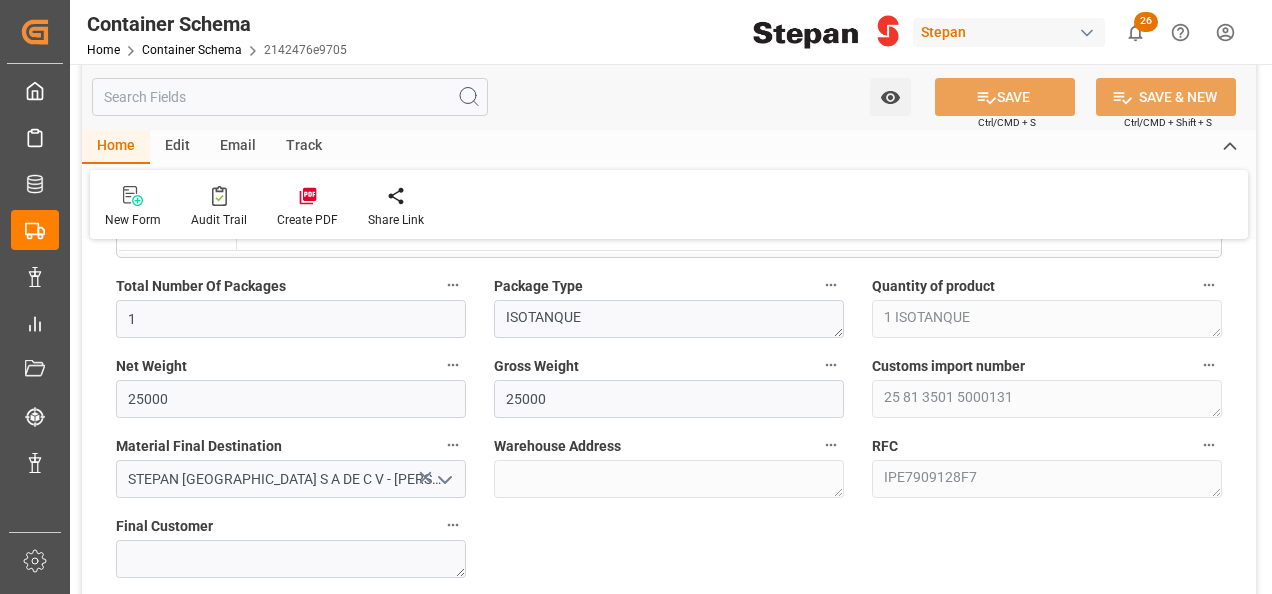 scroll, scrollTop: 1000, scrollLeft: 0, axis: vertical 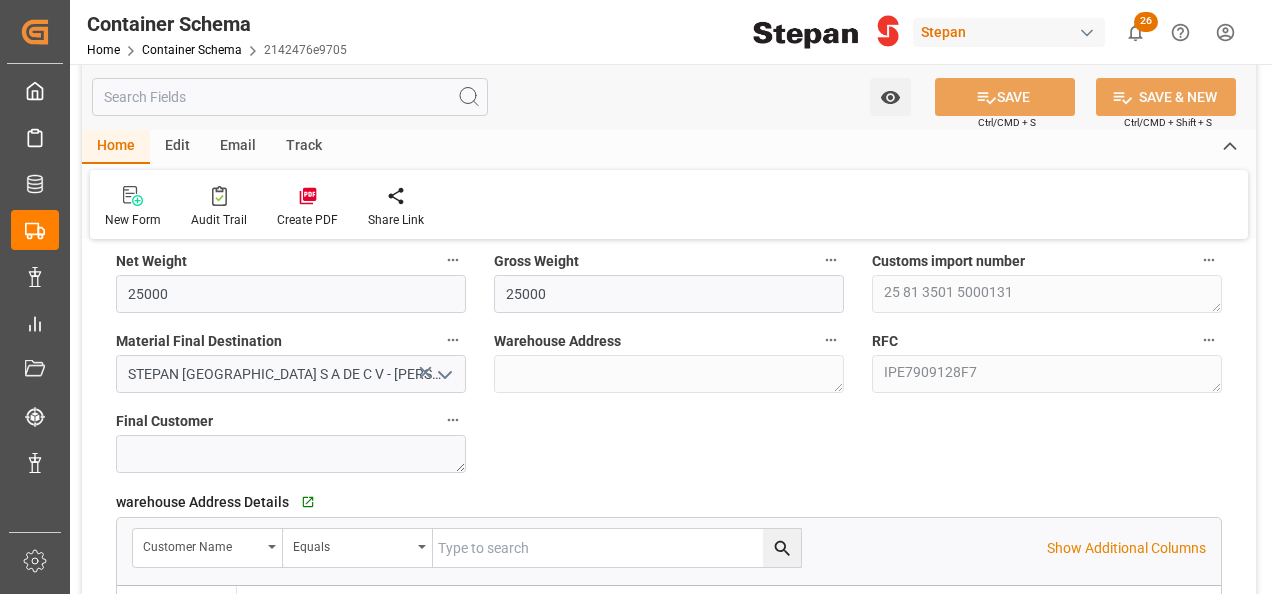 click 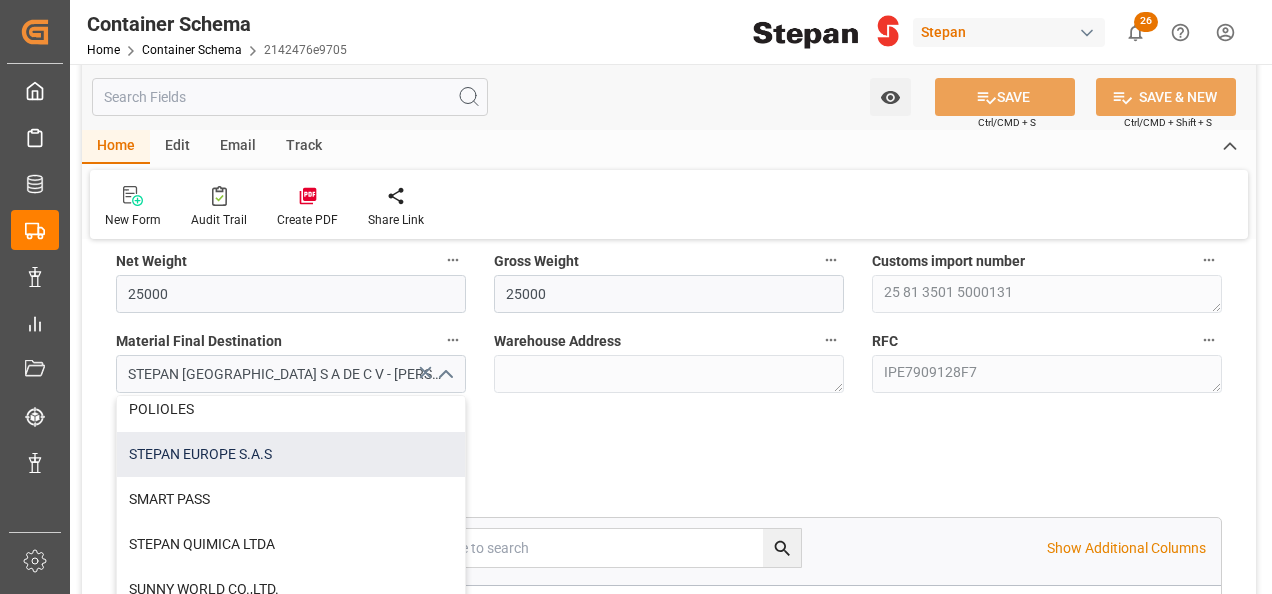 scroll, scrollTop: 400, scrollLeft: 0, axis: vertical 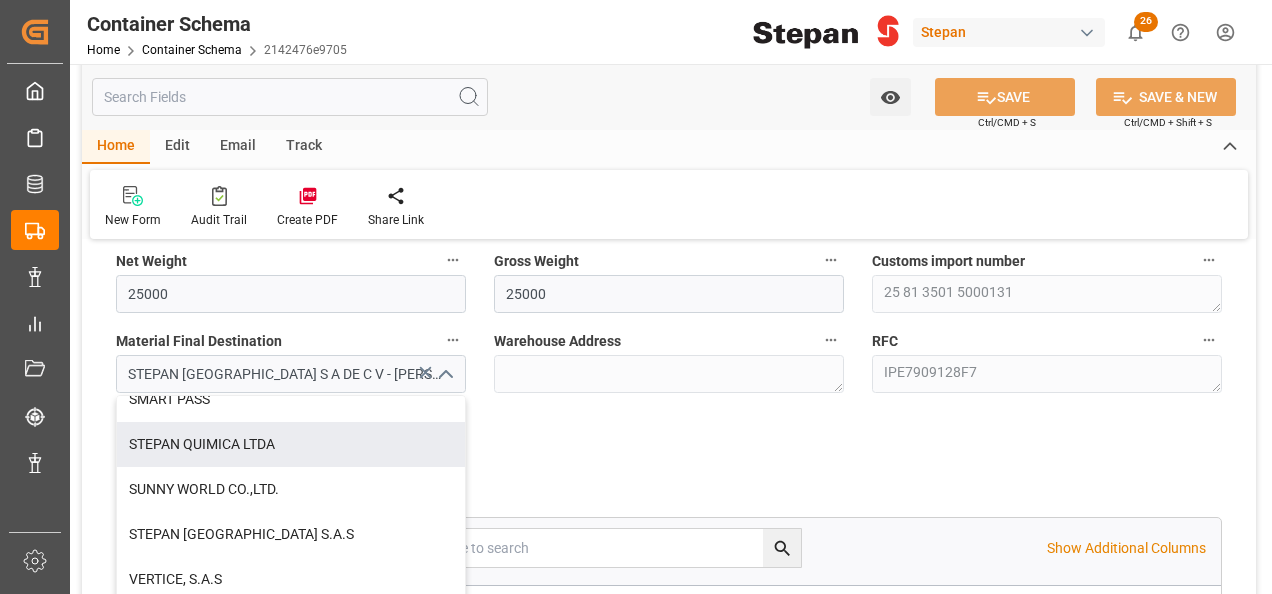 click on "References Collapse Logistic Coordinator Reference Number     Logistic Coordinator Name     GRUPO ESPECIALIZADO GEASA Booking Number     AMC2343019 Purchase Order     4501394331 Logward Reference     2142476e9705 Operation Type   *   Import Standardized     Yes No Last Mile Required     Yes   General Information Expand Logward Status     ARRIVED Order Creation Date     10-02-2025 00:00 Demurrage Applied?     Yes Not Applicable Dias libres de demoras     0 Costo de demora por día     Moneda     USD Demoras generadas     Total USD     Dias Demoras al dia actual     Category     On time Responsible Person (LS)   *   Jose Echeverria Supplier     AARTI INDUSTRIES LIMITED invoice Supplier     EX/06668/06669/24-25 Tariff Preference     NO APLICA Documentation Received Date     10-02-2025 Comments     Documentation Sent Date (CB)     10-02-2025 Document Sent     Documents Sent   Product Details Collapse Total No. Of Lines     1 Material code     1008030 Material     DIMETHYL SULFATE         RM358 BULK       Expand" at bounding box center [669, 1738] 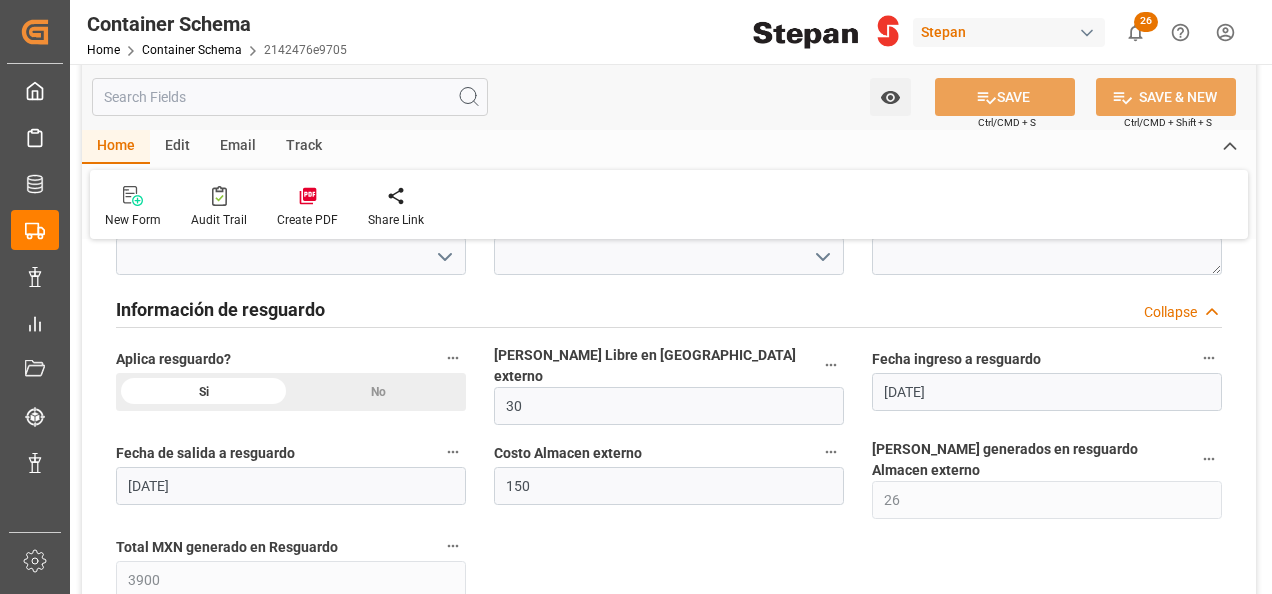 scroll, scrollTop: 1500, scrollLeft: 0, axis: vertical 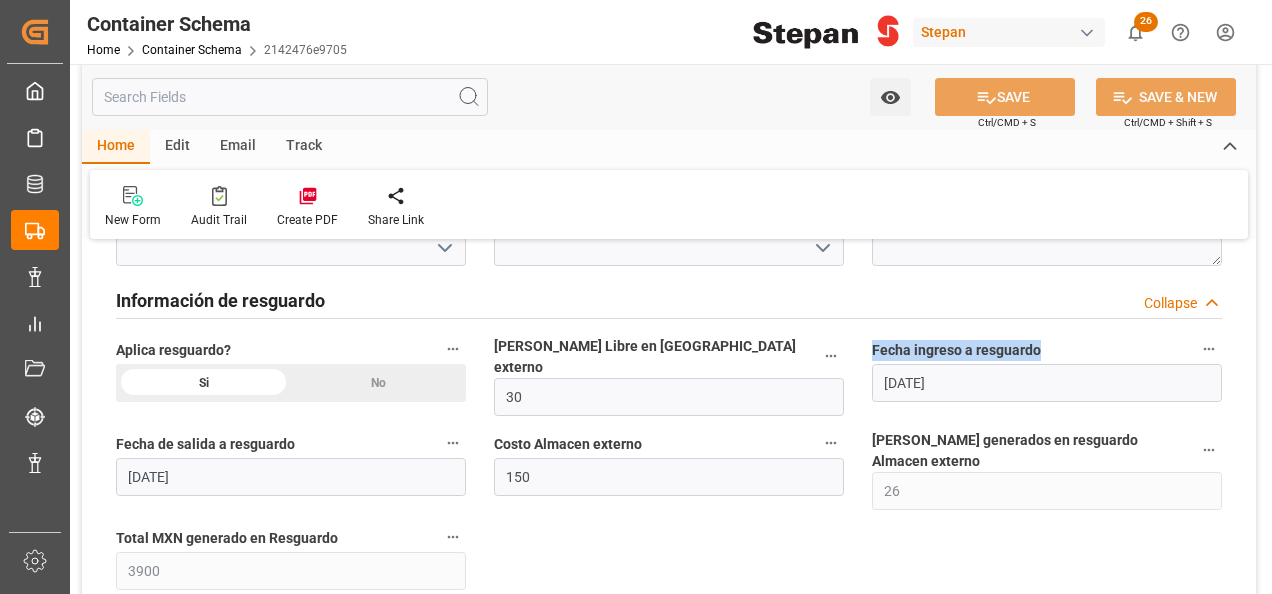 drag, startPoint x: 866, startPoint y: 340, endPoint x: 1052, endPoint y: 342, distance: 186.01076 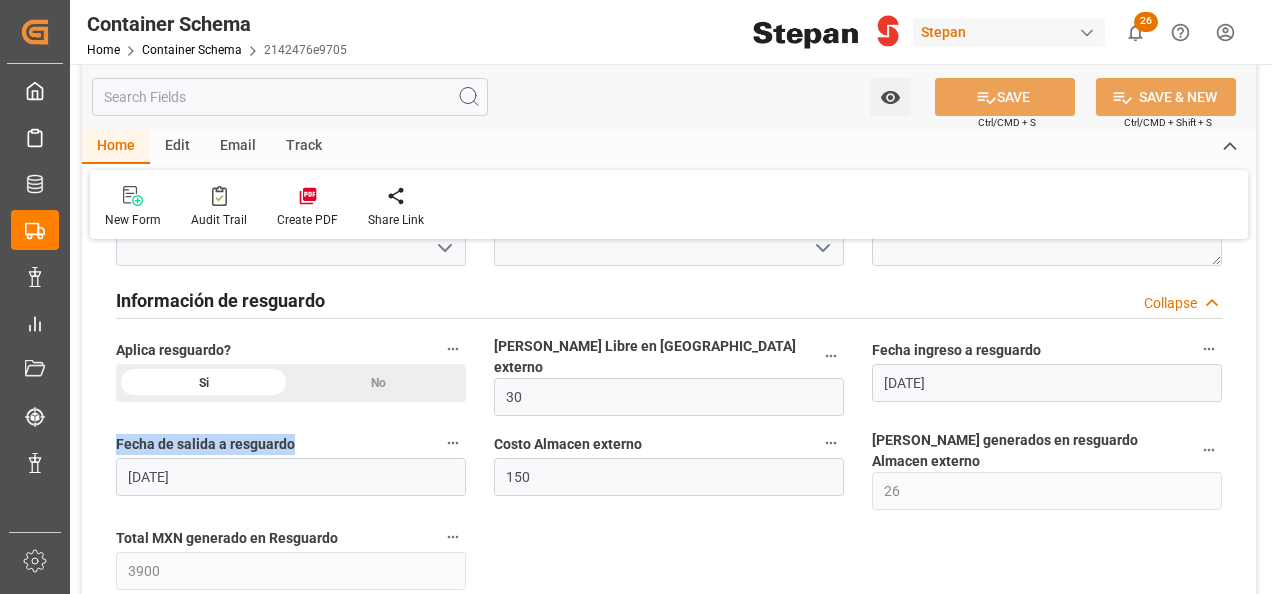 drag, startPoint x: 111, startPoint y: 421, endPoint x: 307, endPoint y: 426, distance: 196.06377 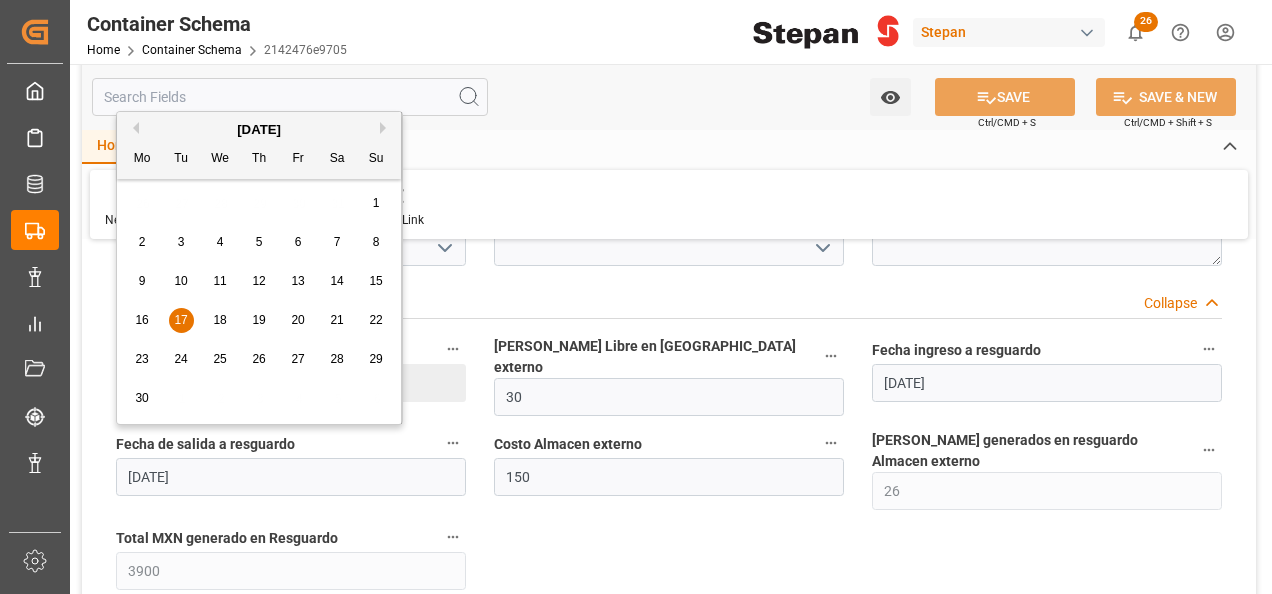 click on "Información de resguardo Collapse" at bounding box center [669, 299] 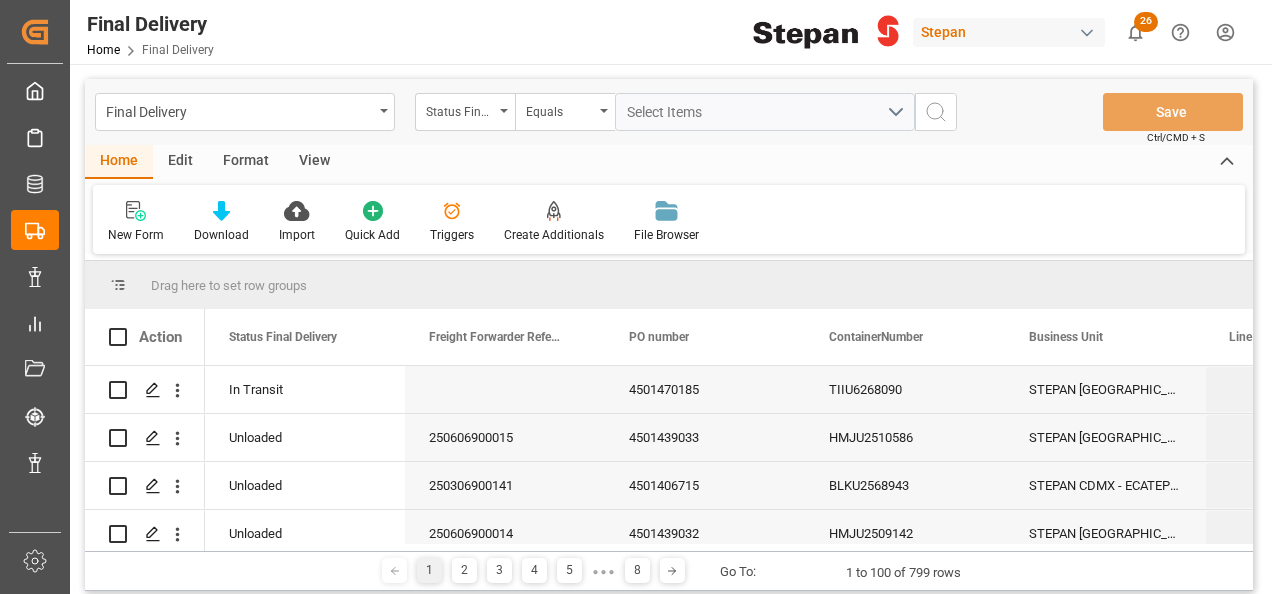 scroll, scrollTop: 0, scrollLeft: 0, axis: both 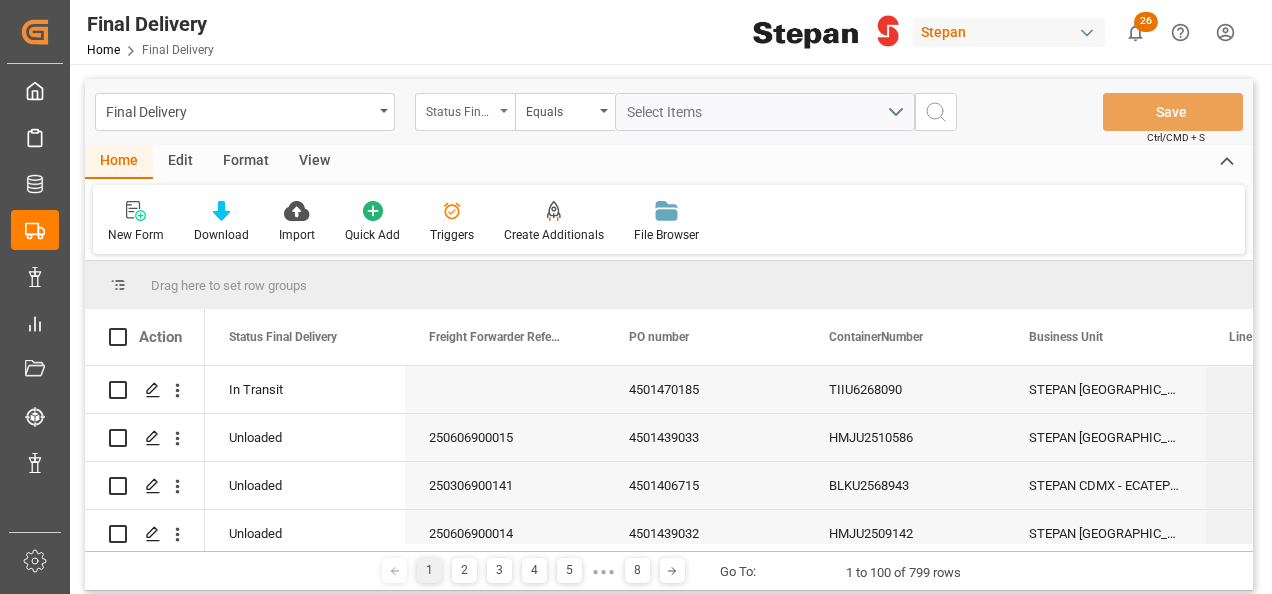 click on "Status Final Delivery" at bounding box center [465, 112] 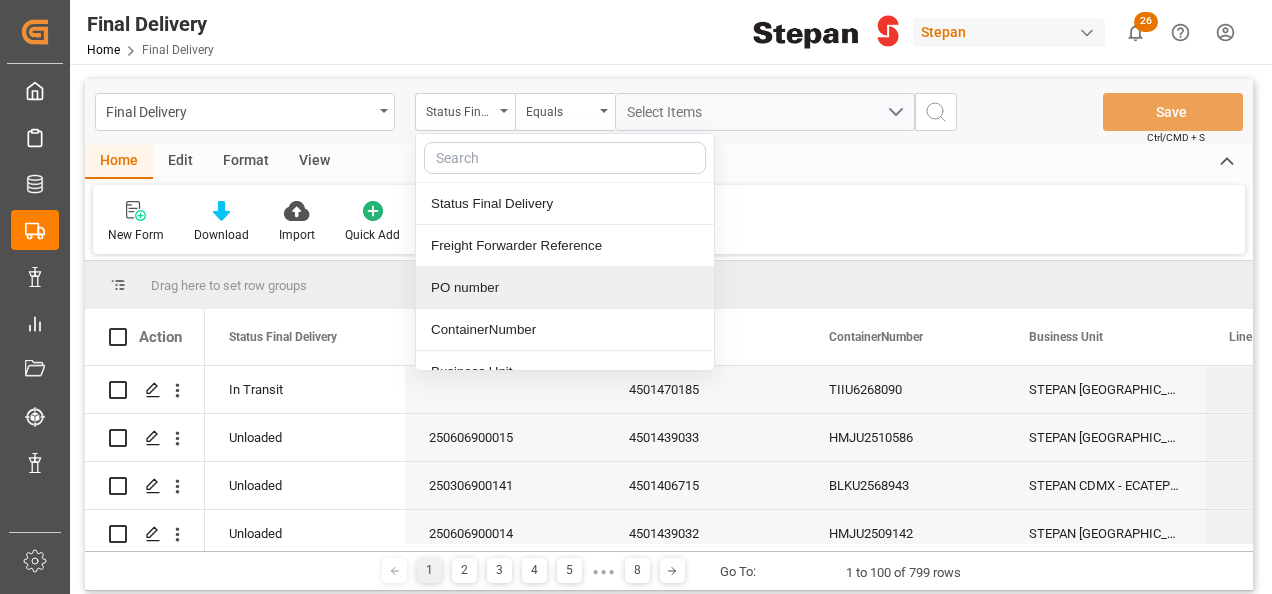 click on "PO number" at bounding box center (565, 288) 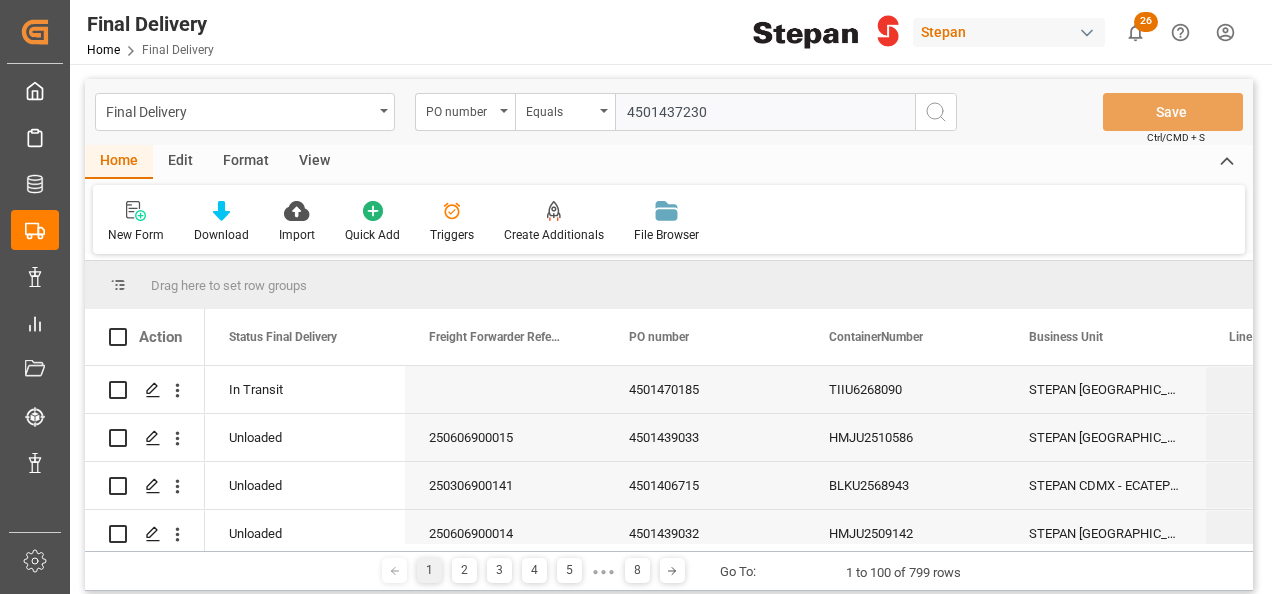type on "4501437230" 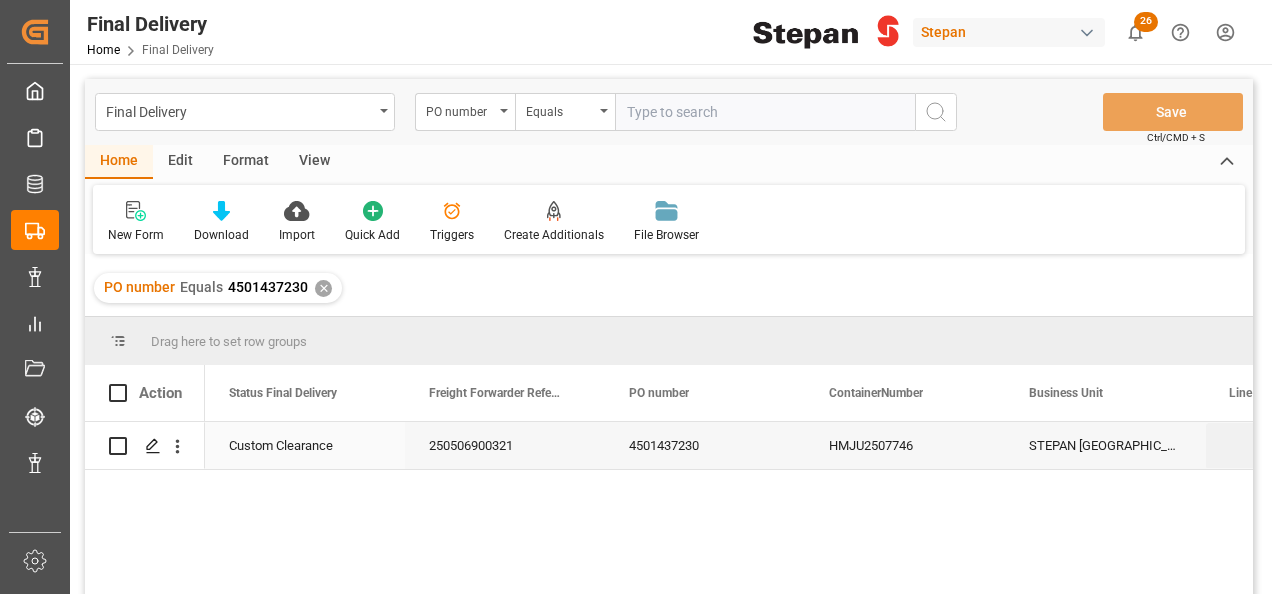 click on "Custom Clearance" at bounding box center (305, 446) 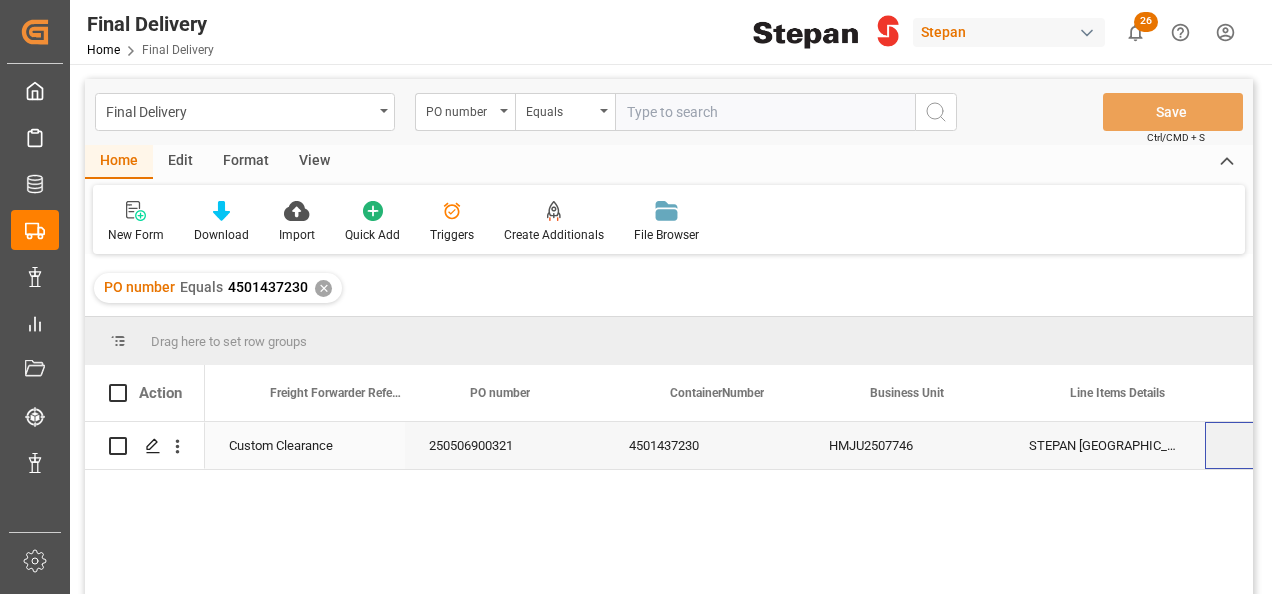 scroll, scrollTop: 0, scrollLeft: 158, axis: horizontal 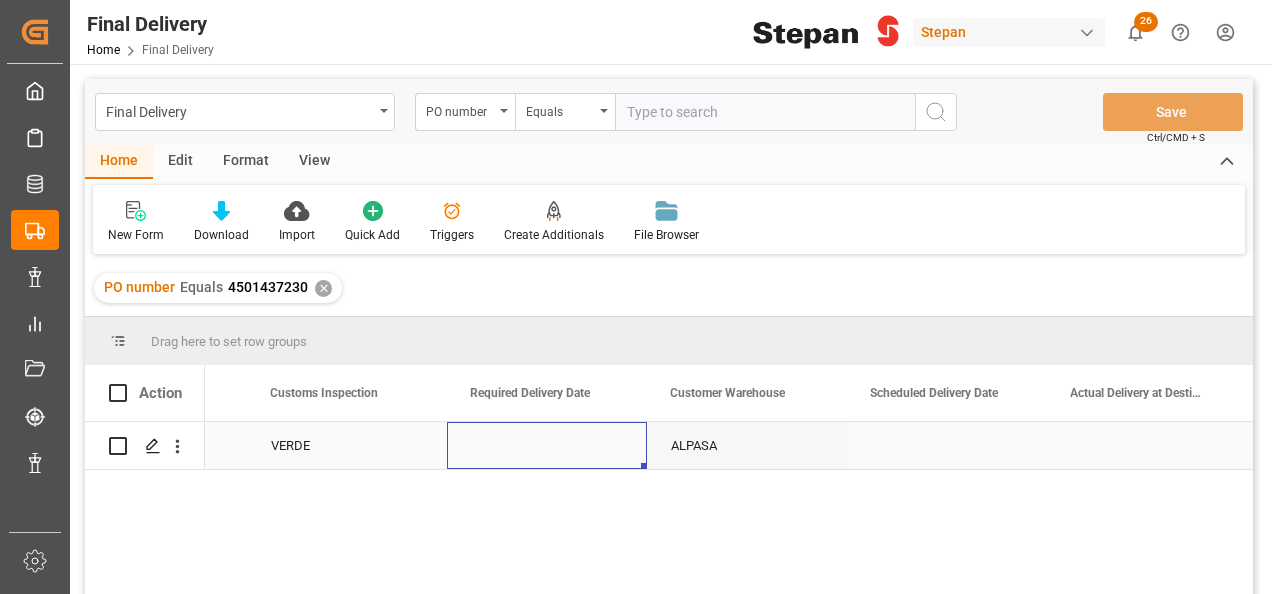 click at bounding box center (547, 445) 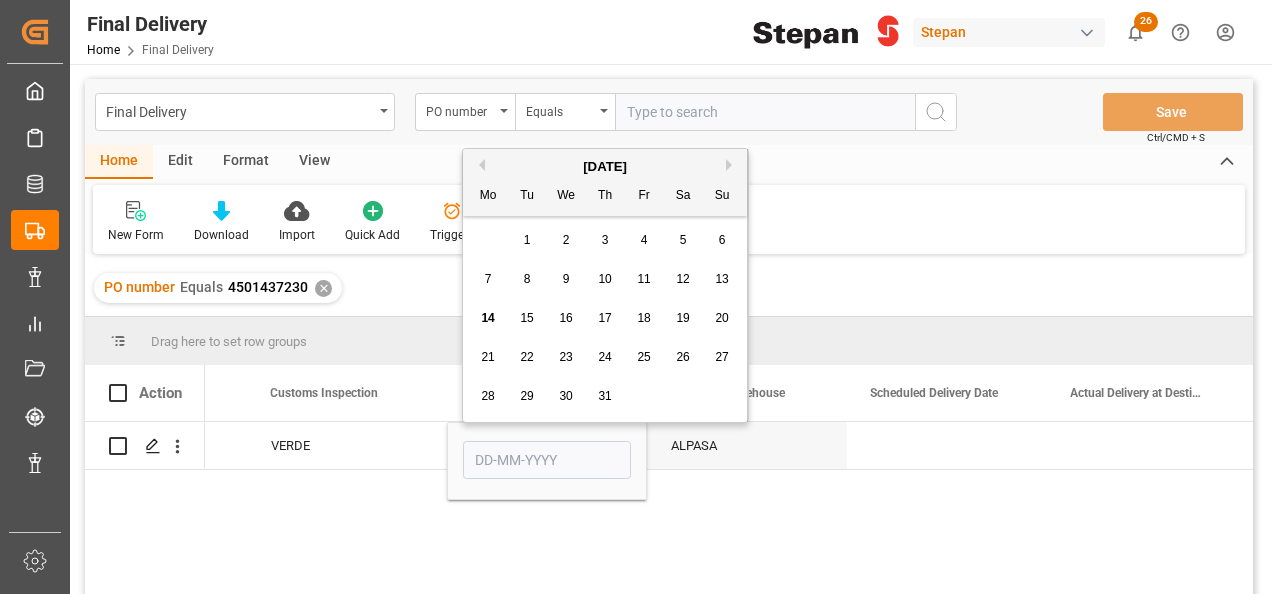 click on "15" at bounding box center [527, 319] 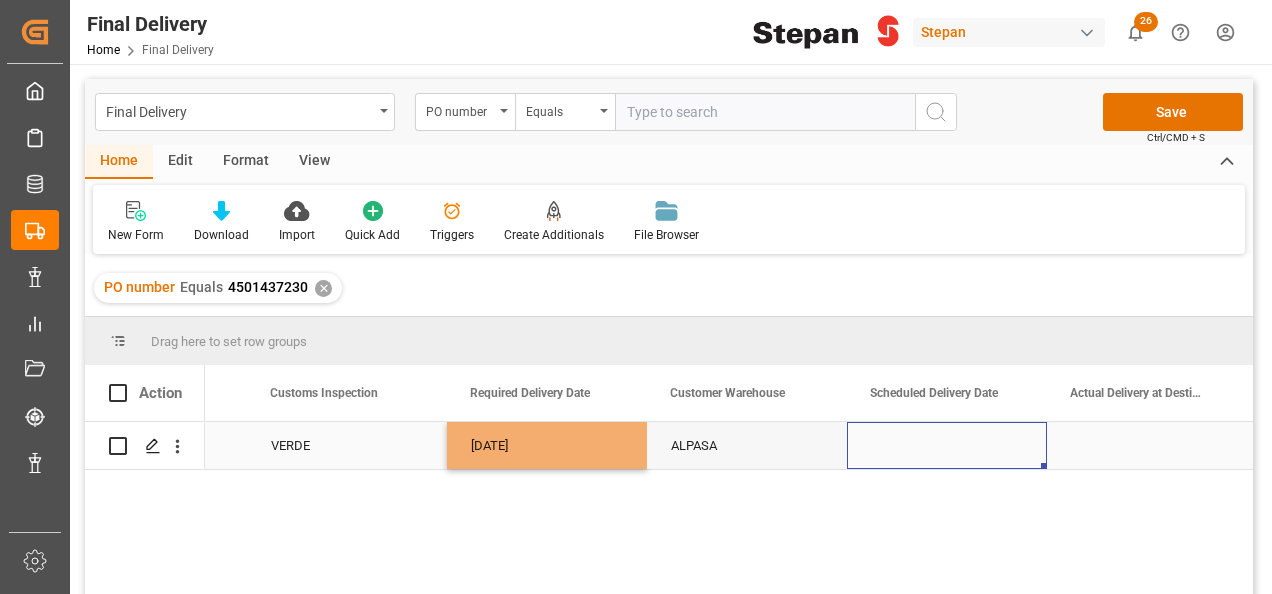 click at bounding box center [947, 445] 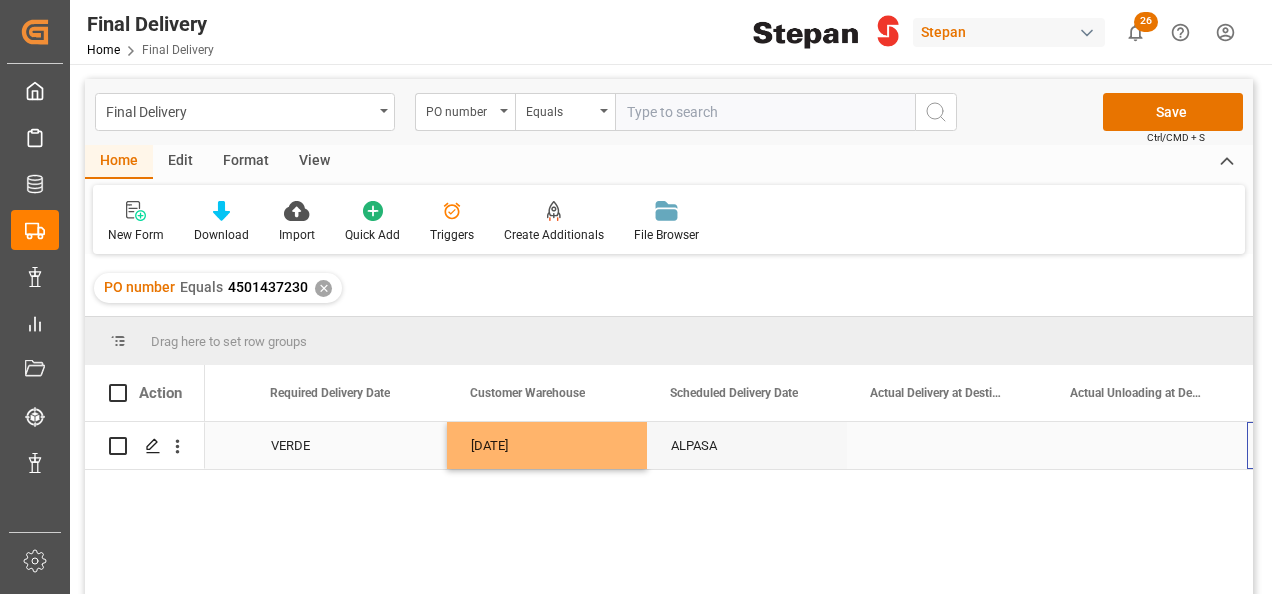 scroll, scrollTop: 0, scrollLeft: 2558, axis: horizontal 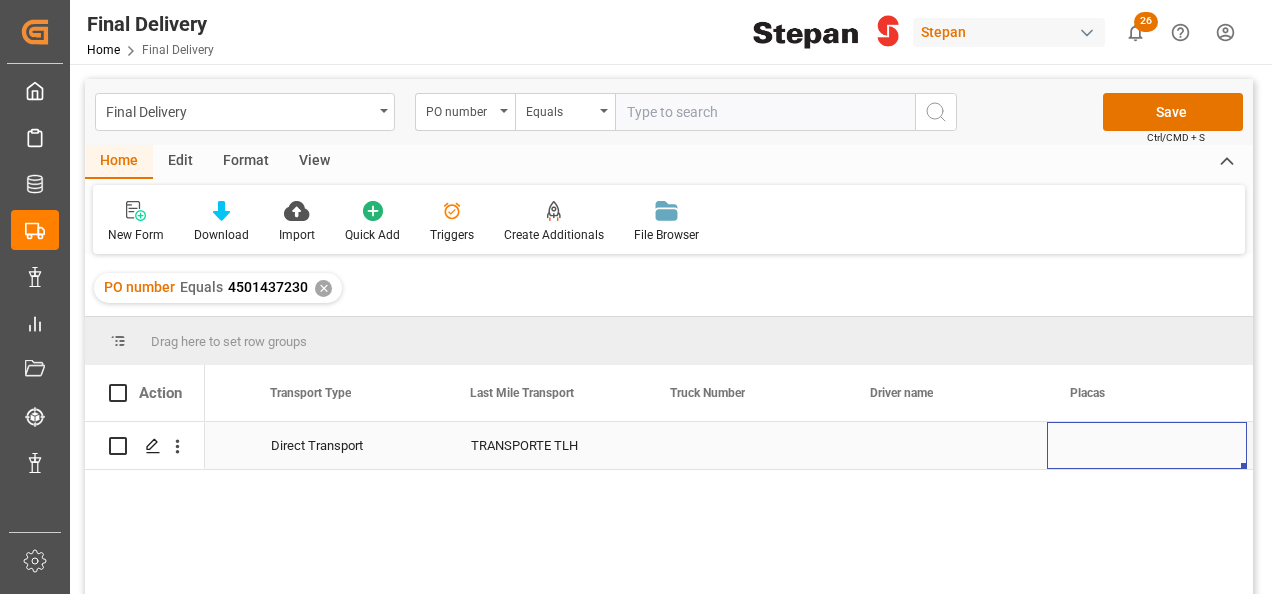 click at bounding box center (747, 445) 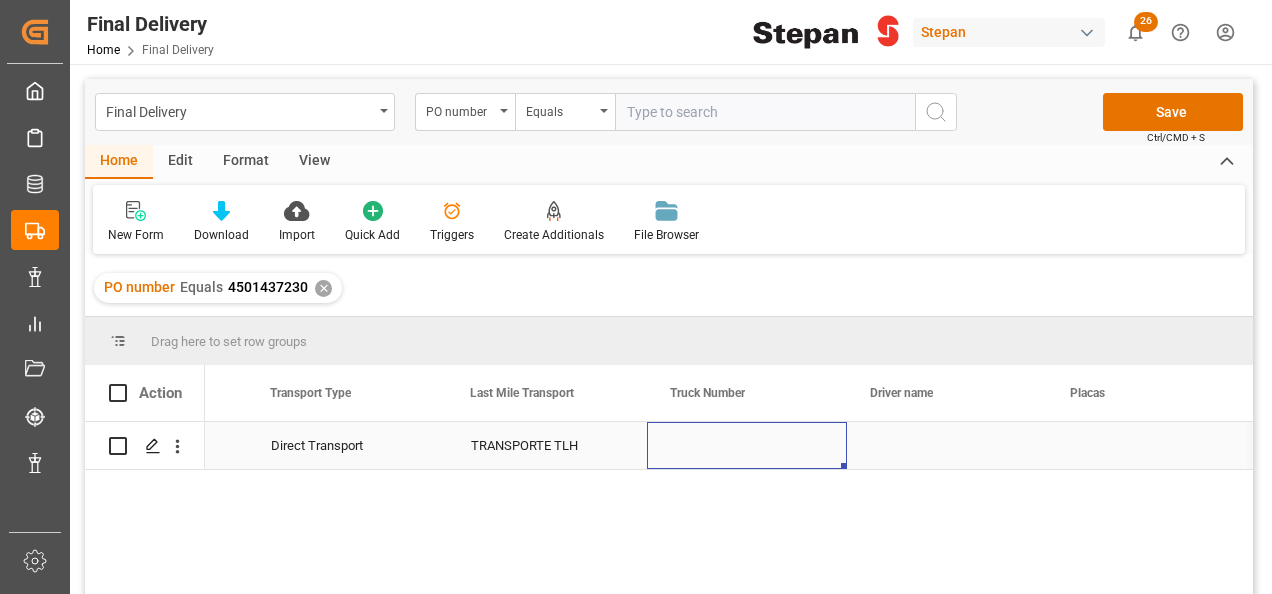 click at bounding box center (747, 445) 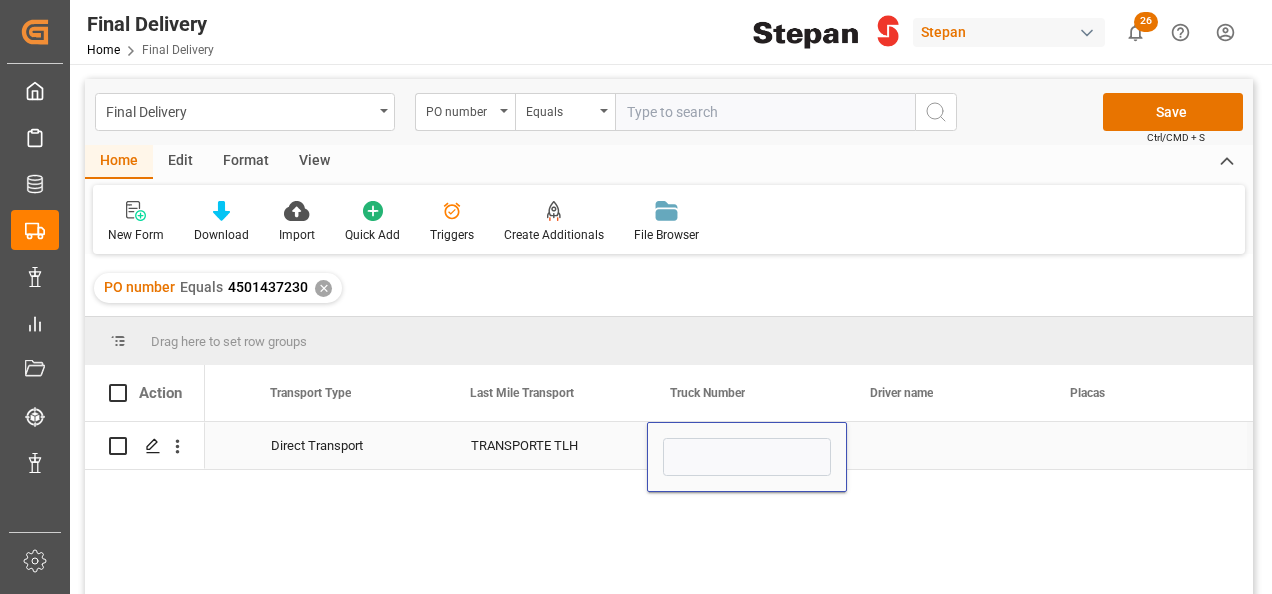 click at bounding box center (747, 457) 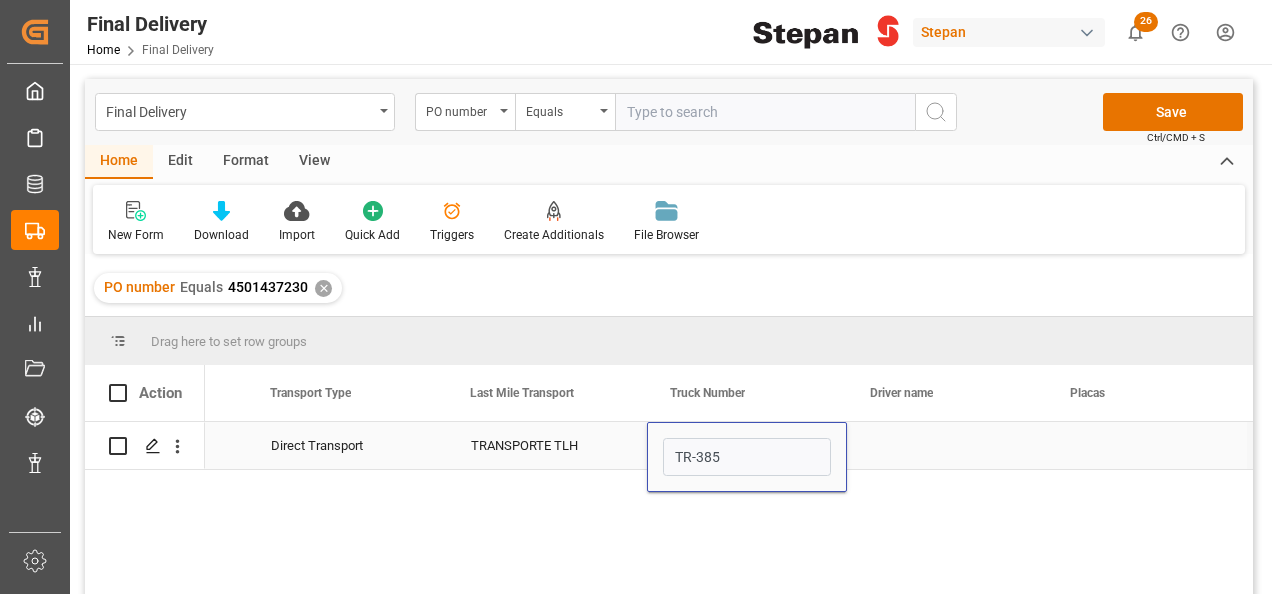 click at bounding box center [947, 445] 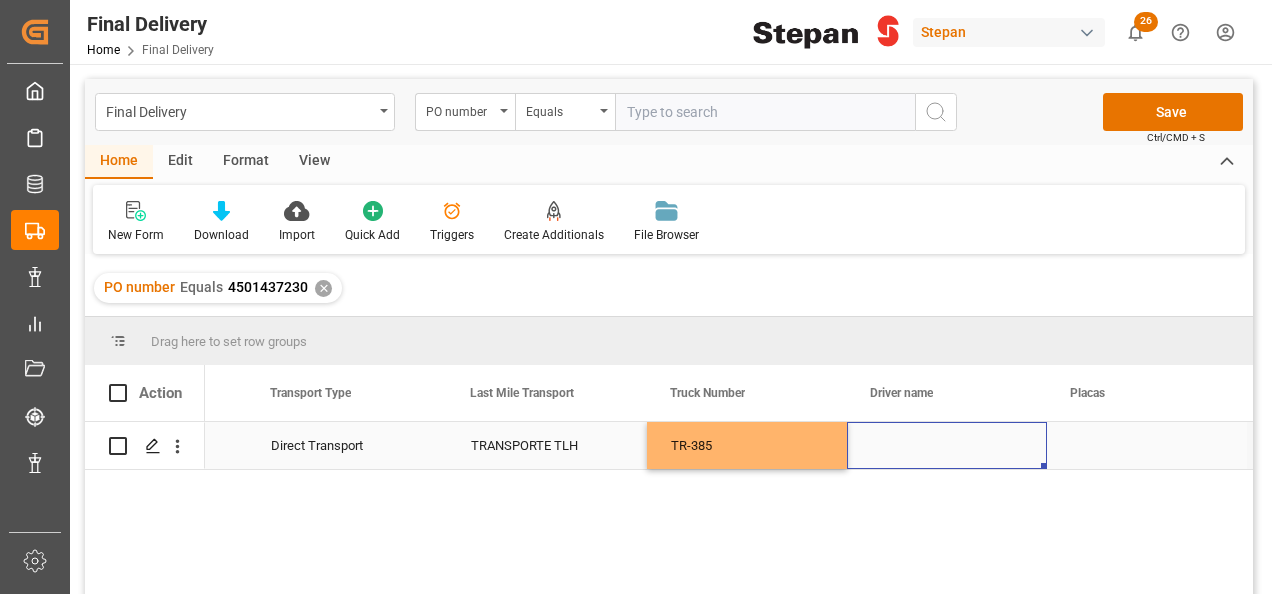 click at bounding box center [947, 445] 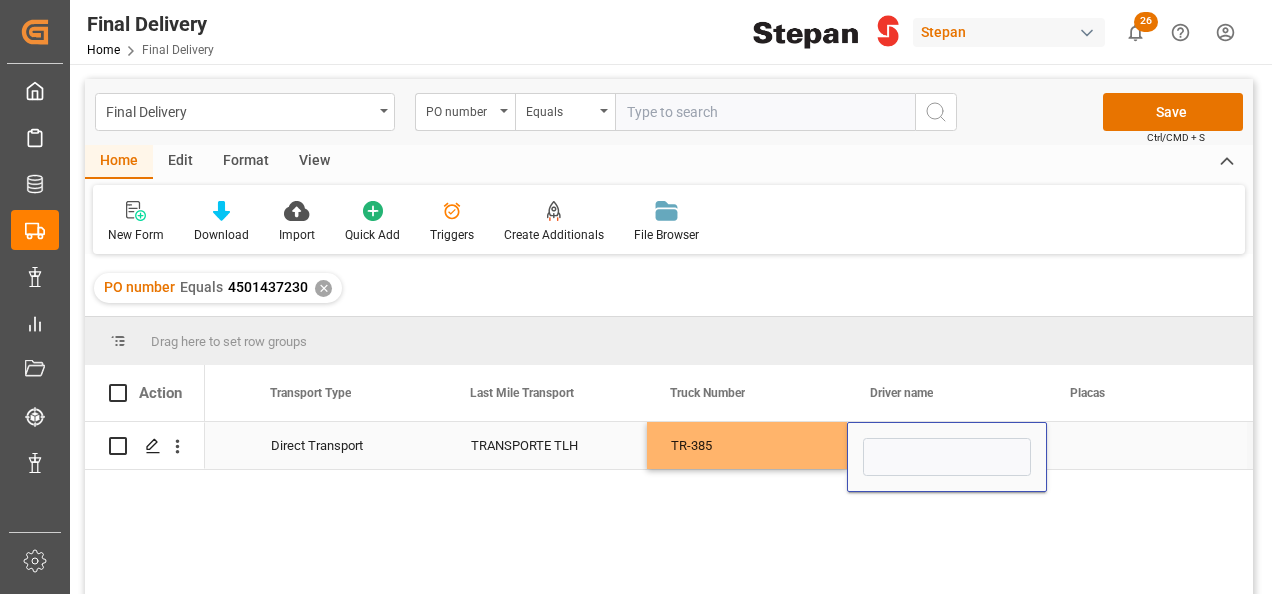 click at bounding box center (947, 457) 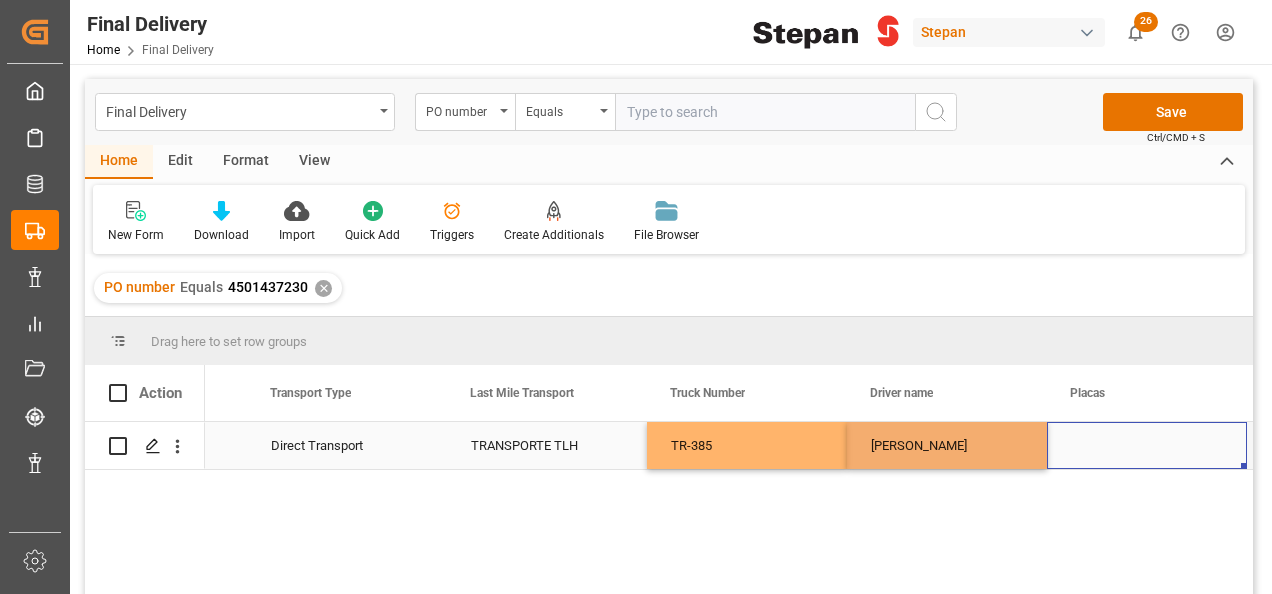 click at bounding box center [1147, 445] 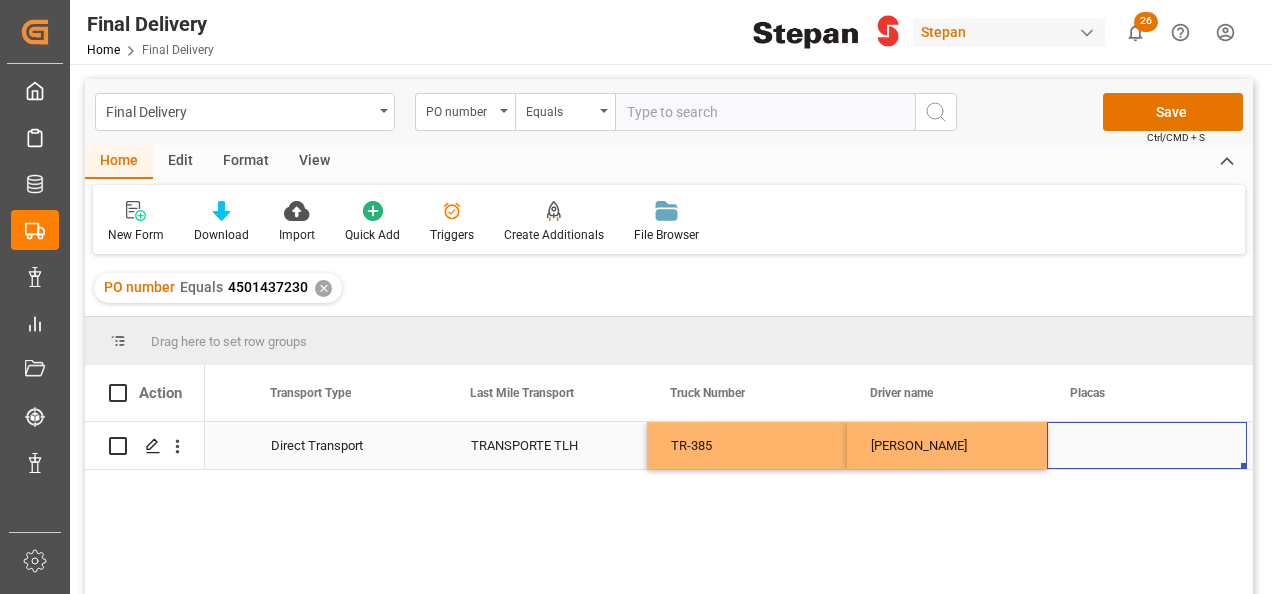 click at bounding box center (1147, 445) 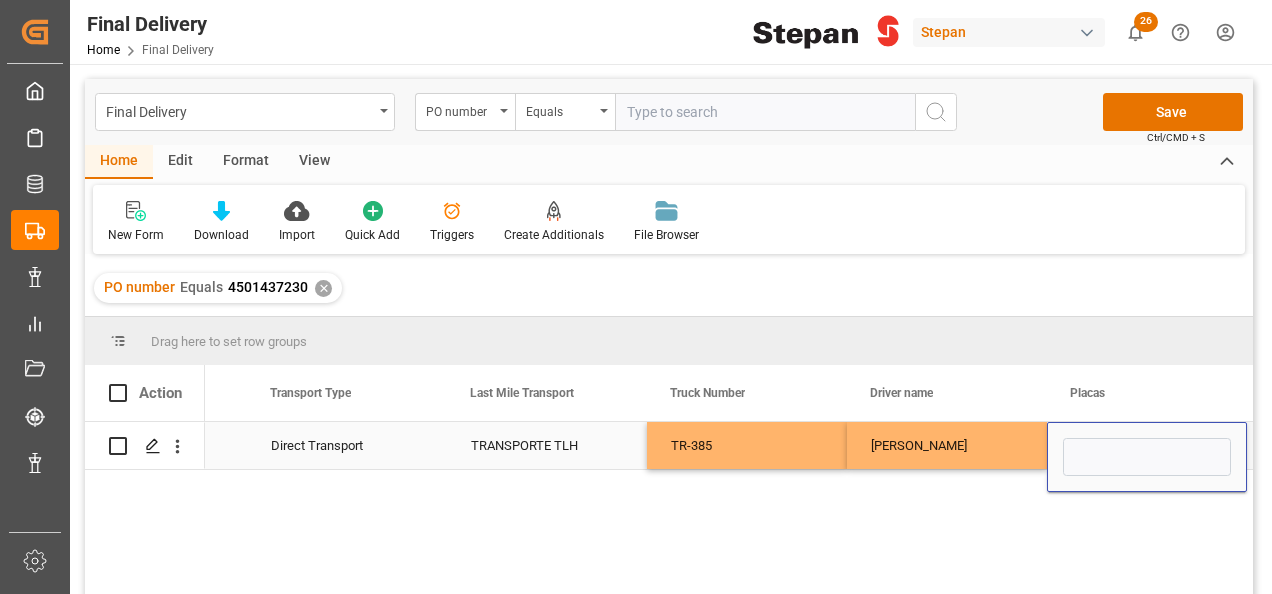 click at bounding box center [1147, 457] 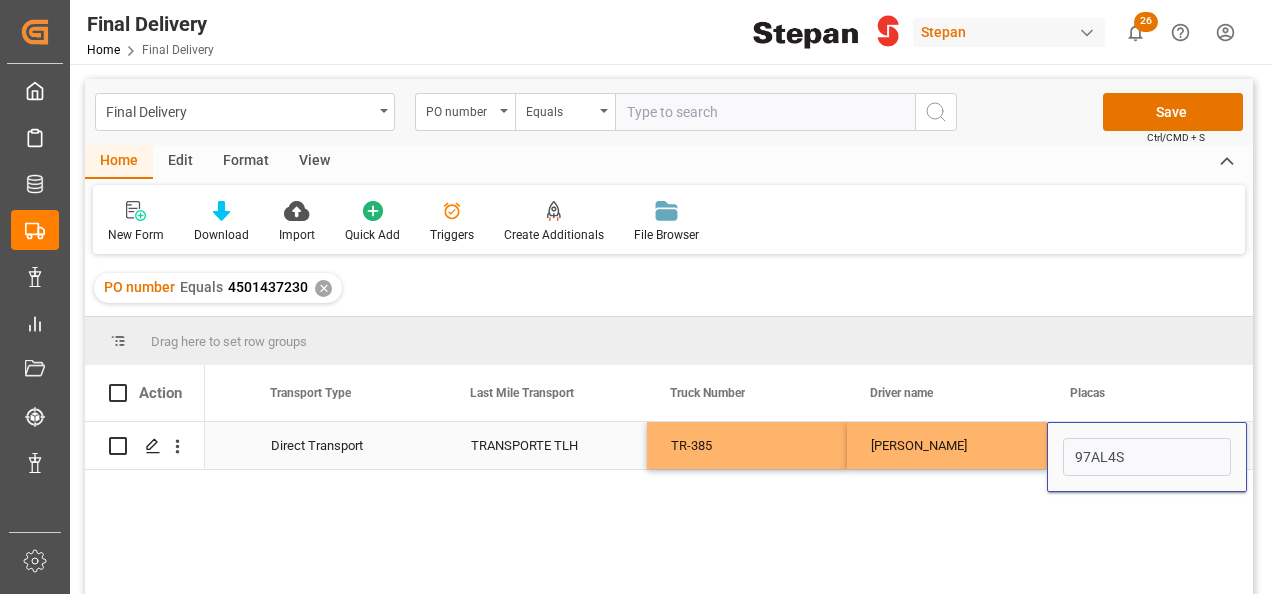 click on "ALFONSO SALAS ANDRADE" at bounding box center [947, 445] 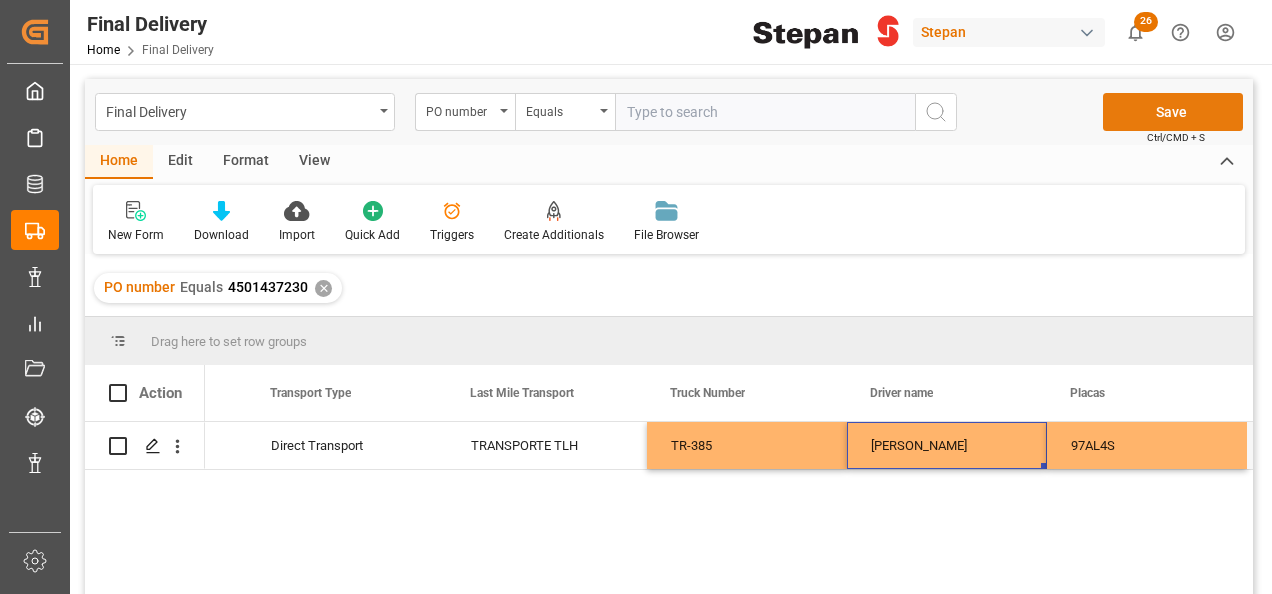click on "Save" at bounding box center [1173, 112] 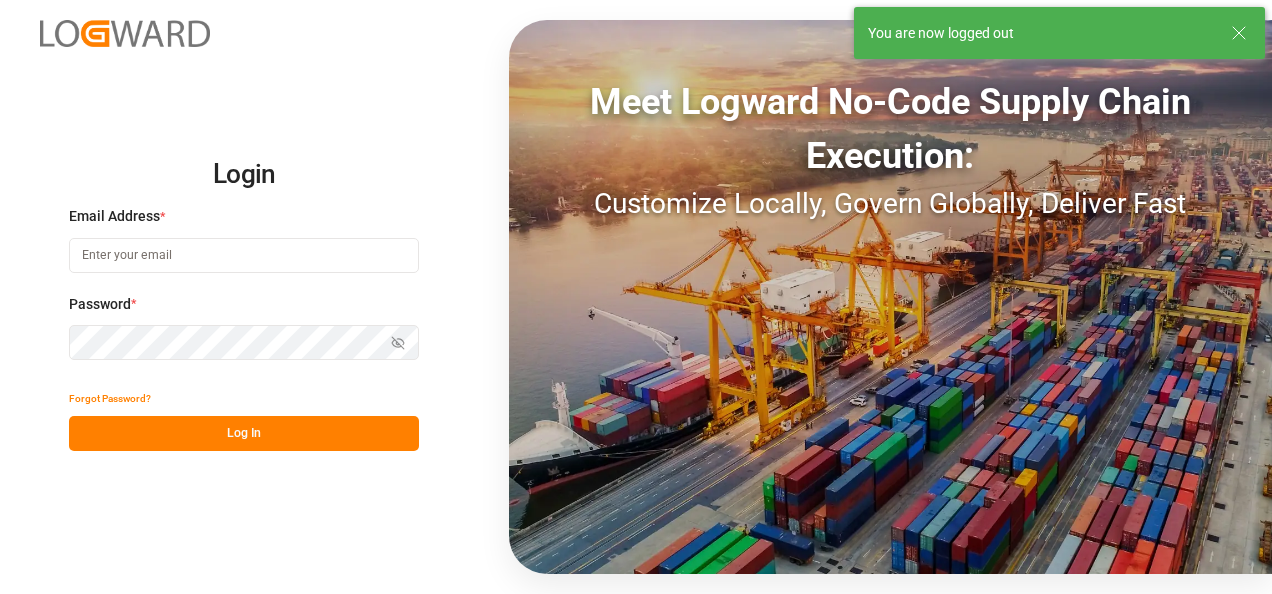scroll, scrollTop: 0, scrollLeft: 0, axis: both 